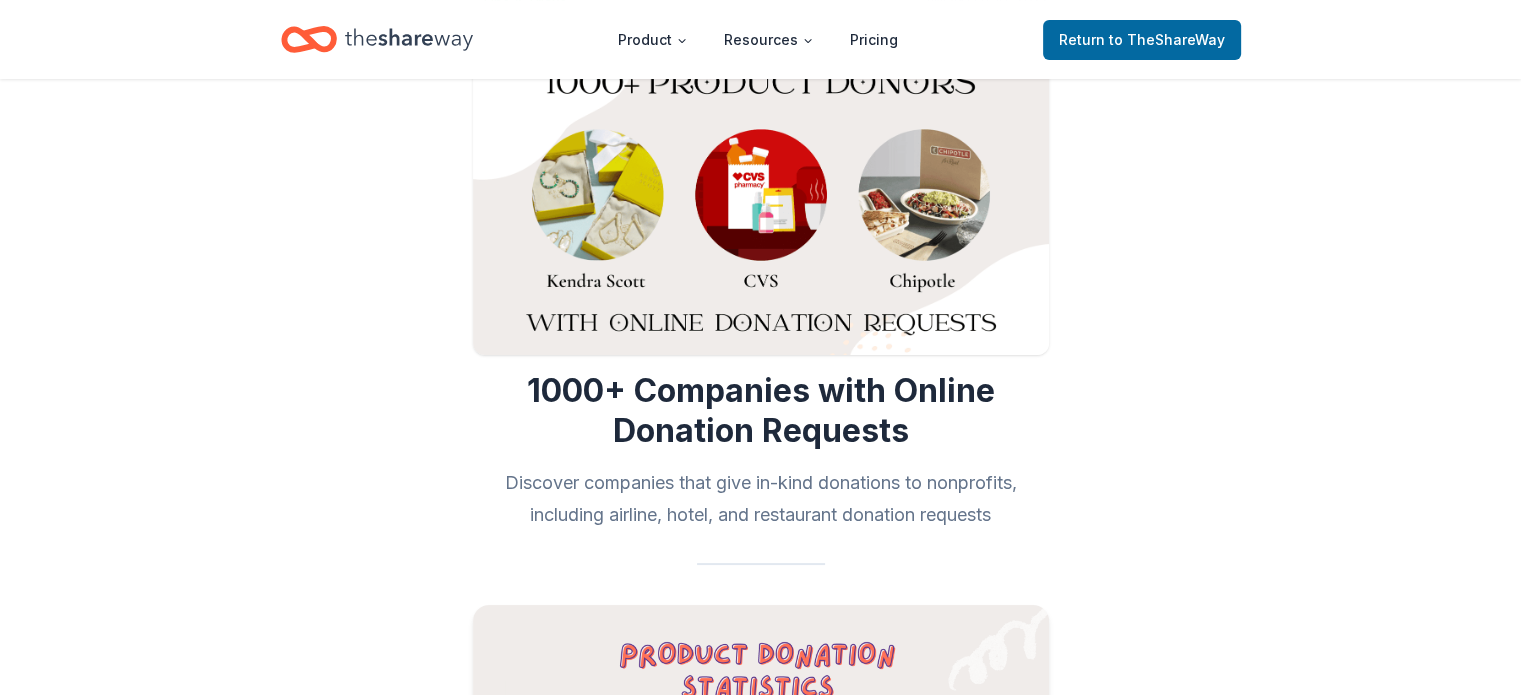 scroll, scrollTop: 0, scrollLeft: 0, axis: both 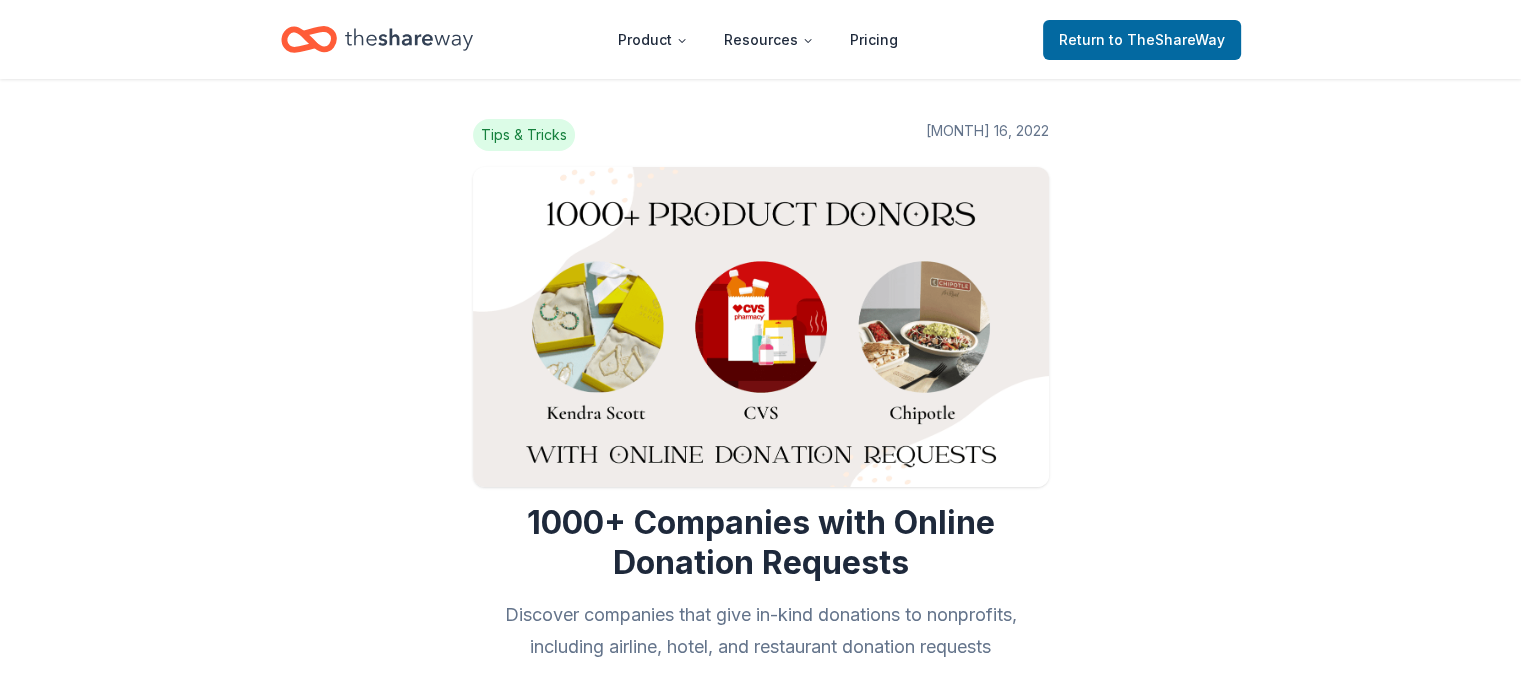 click 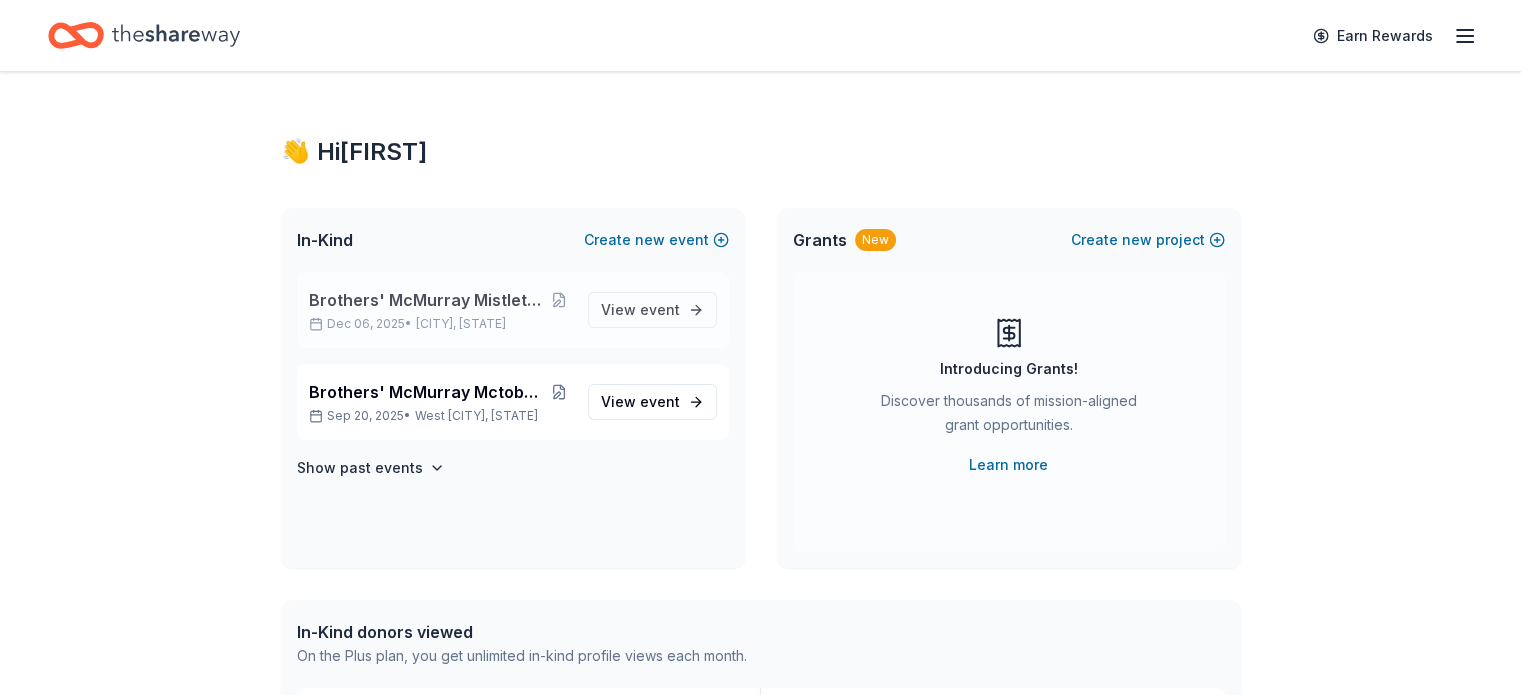 click on "Brothers' McMurray Mistletoe & Mezze Fundraiser" at bounding box center (428, 300) 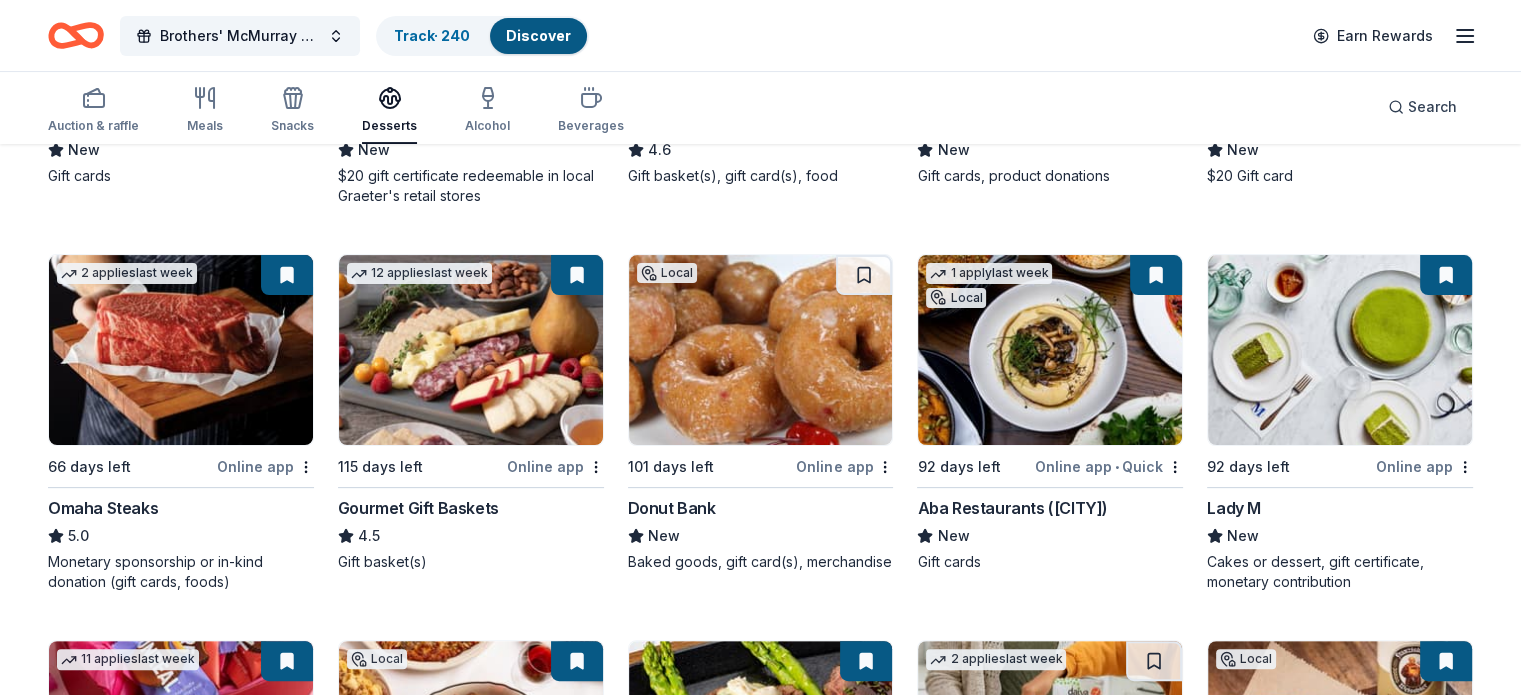 scroll, scrollTop: 0, scrollLeft: 0, axis: both 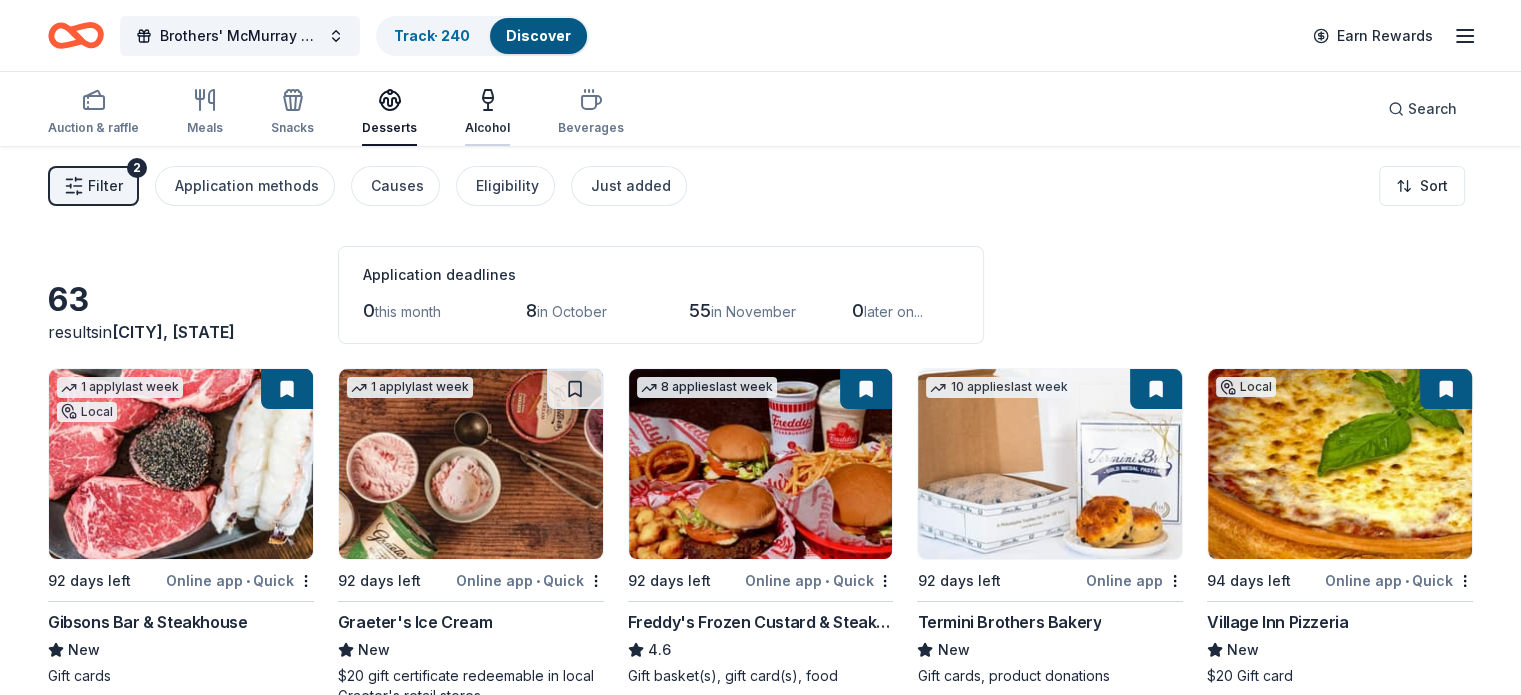 click on "Alcohol" at bounding box center (487, 112) 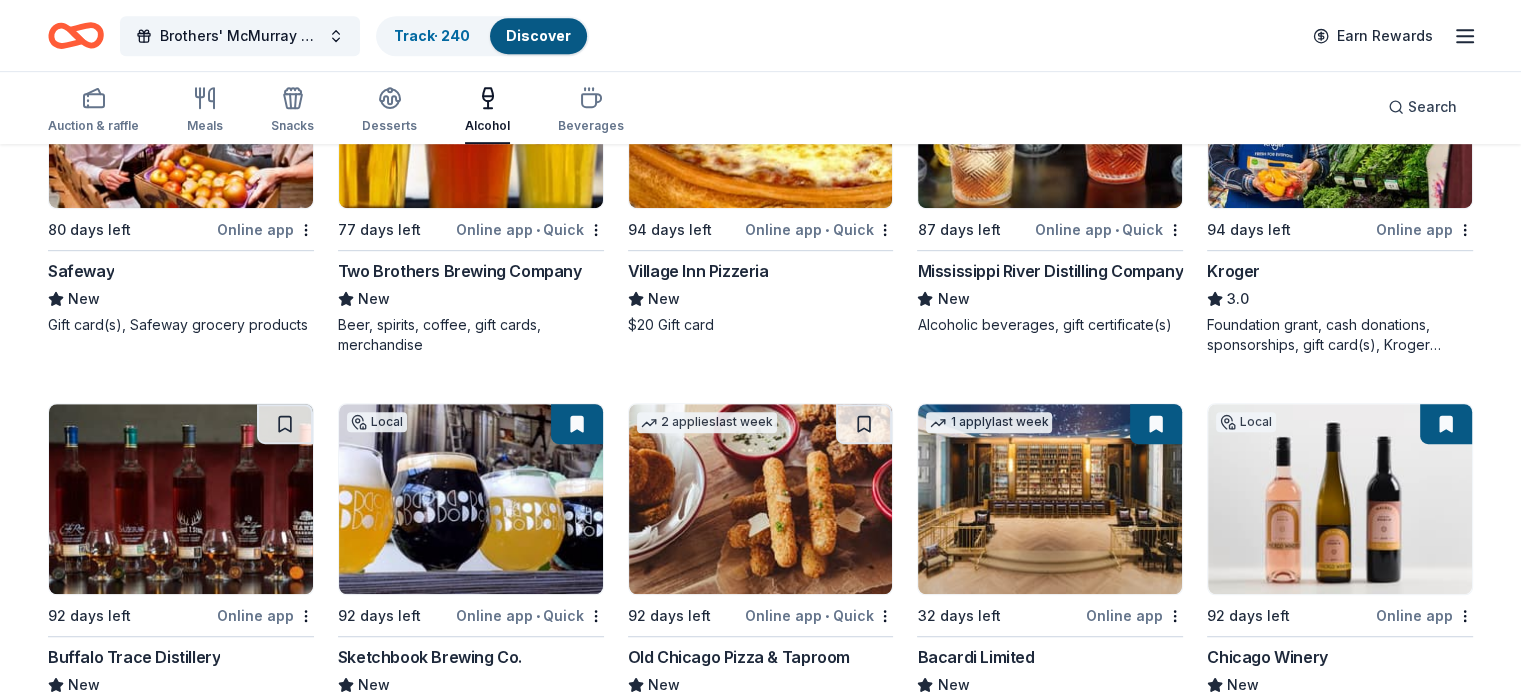 scroll, scrollTop: 1300, scrollLeft: 0, axis: vertical 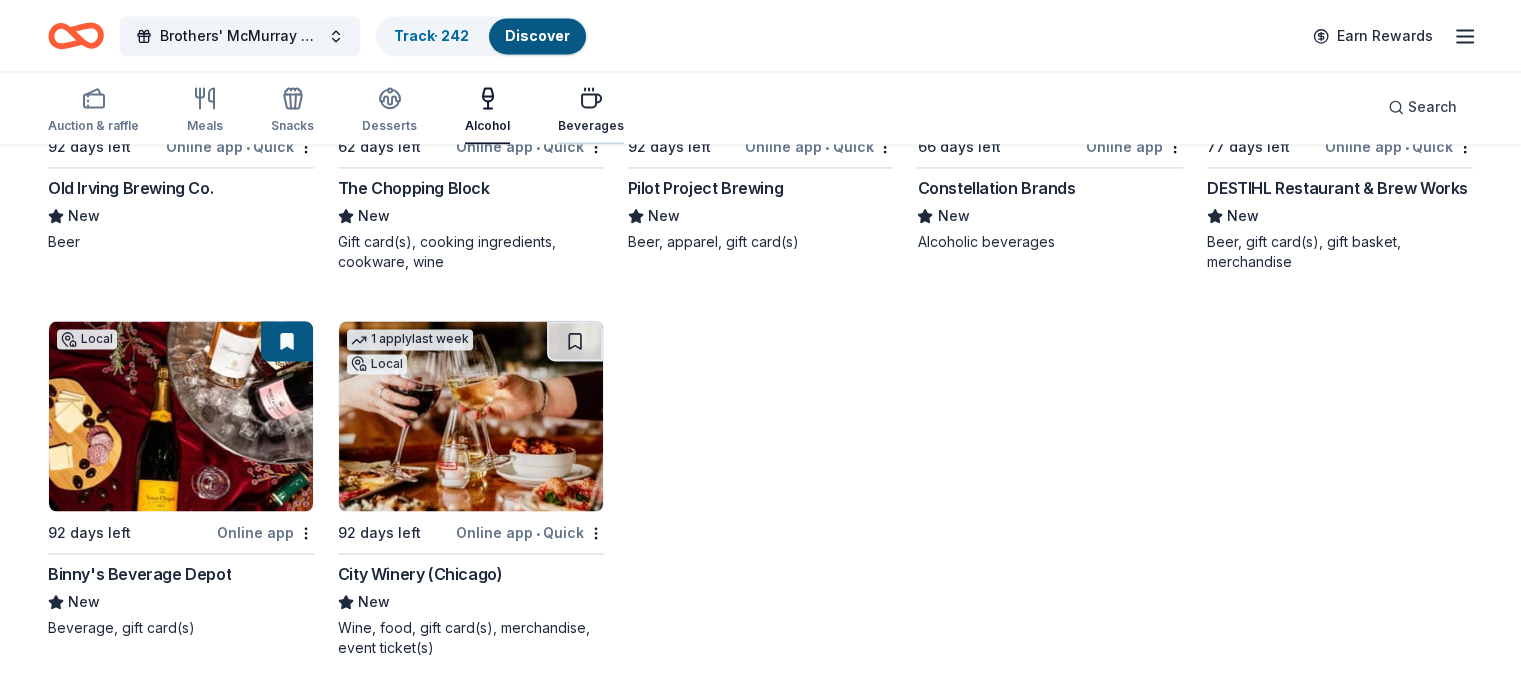 click 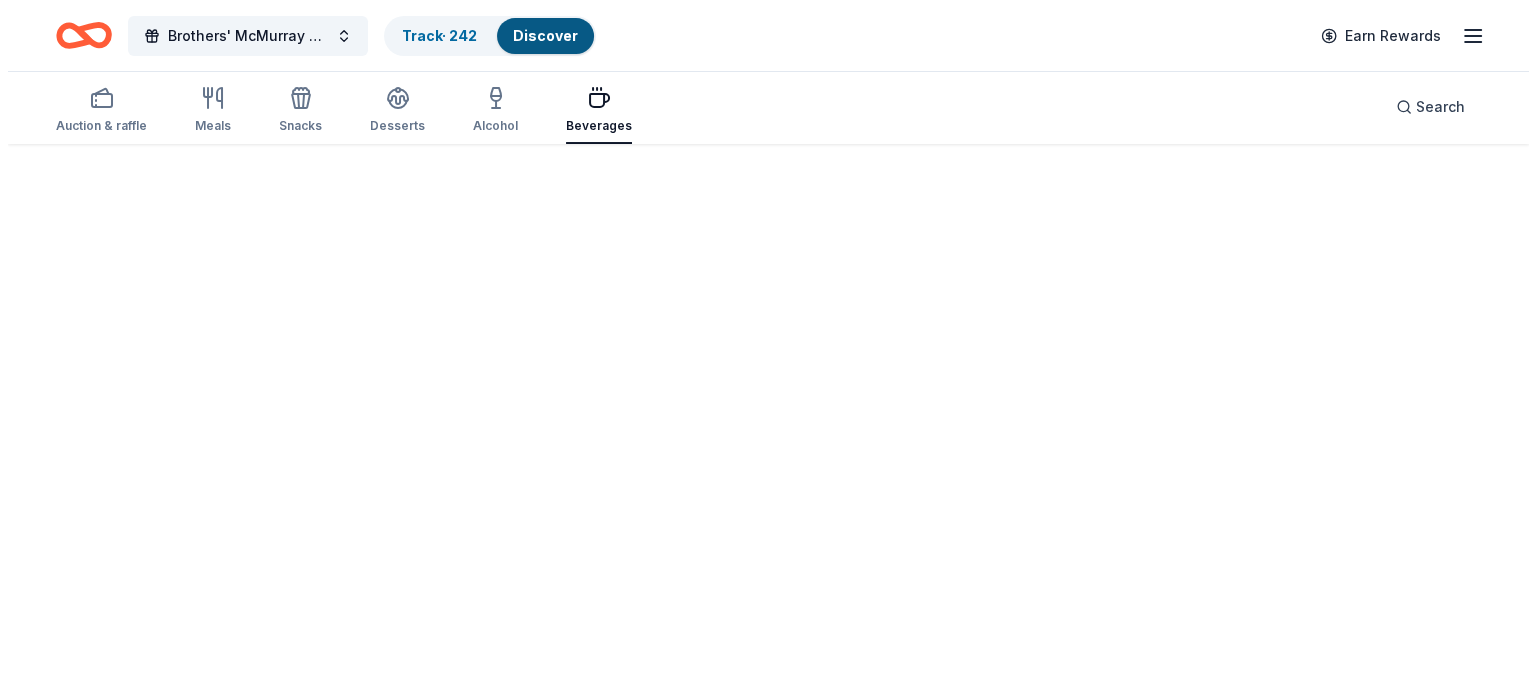 scroll, scrollTop: 0, scrollLeft: 0, axis: both 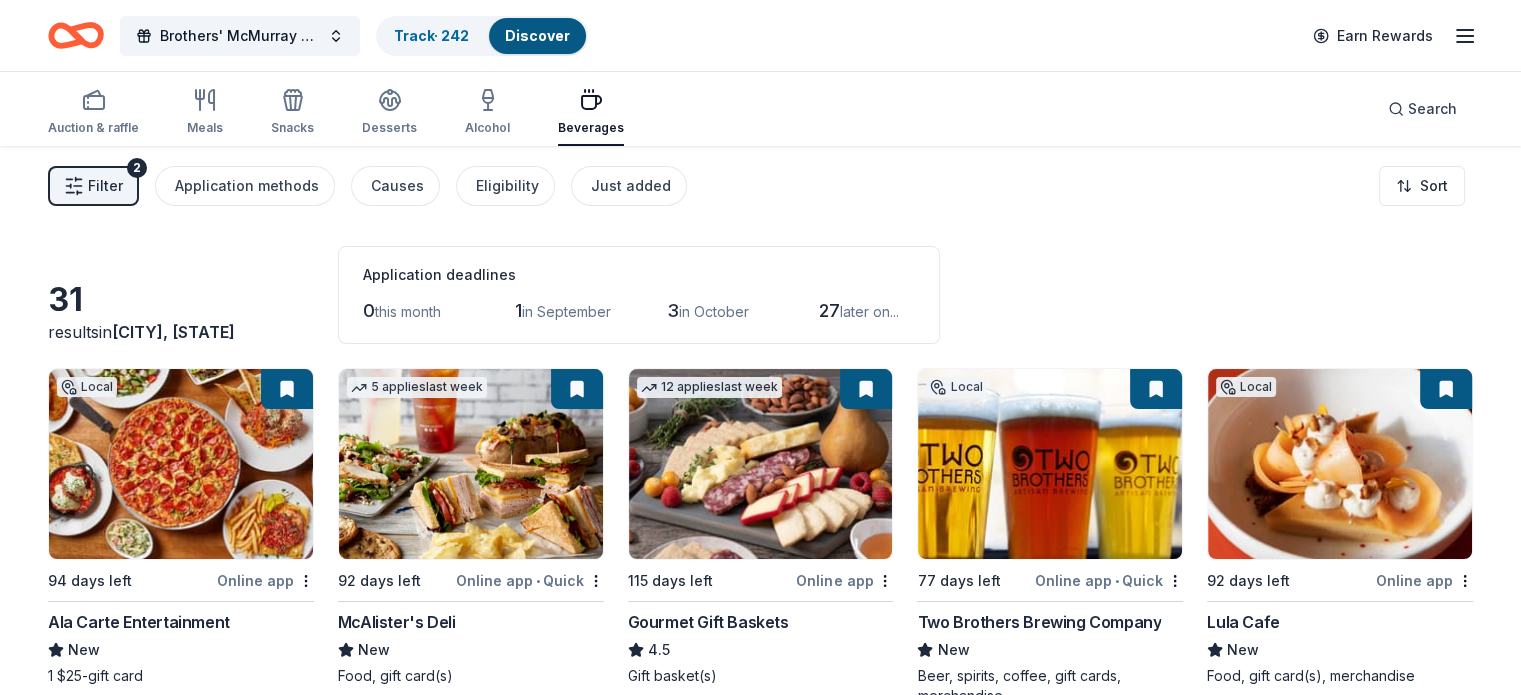 click on "Filter" at bounding box center (105, 186) 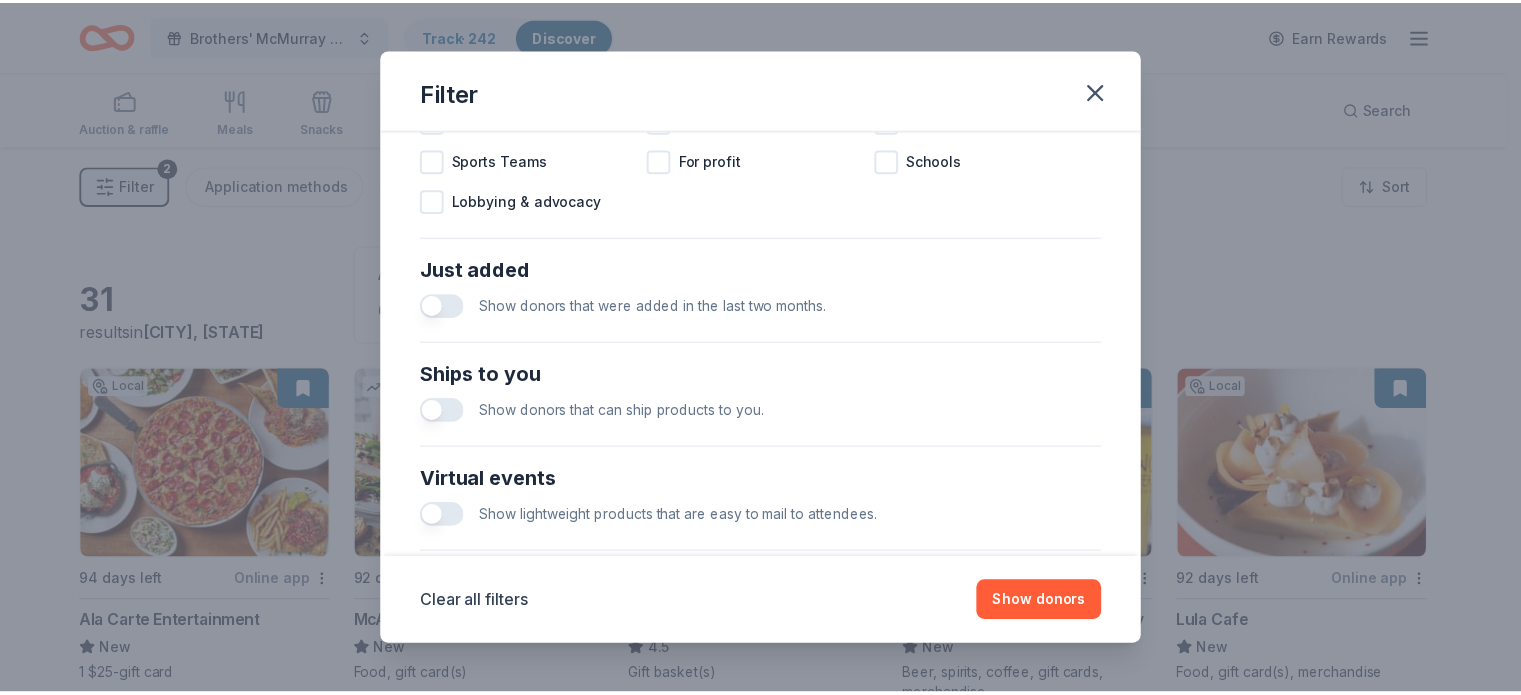 scroll, scrollTop: 888, scrollLeft: 0, axis: vertical 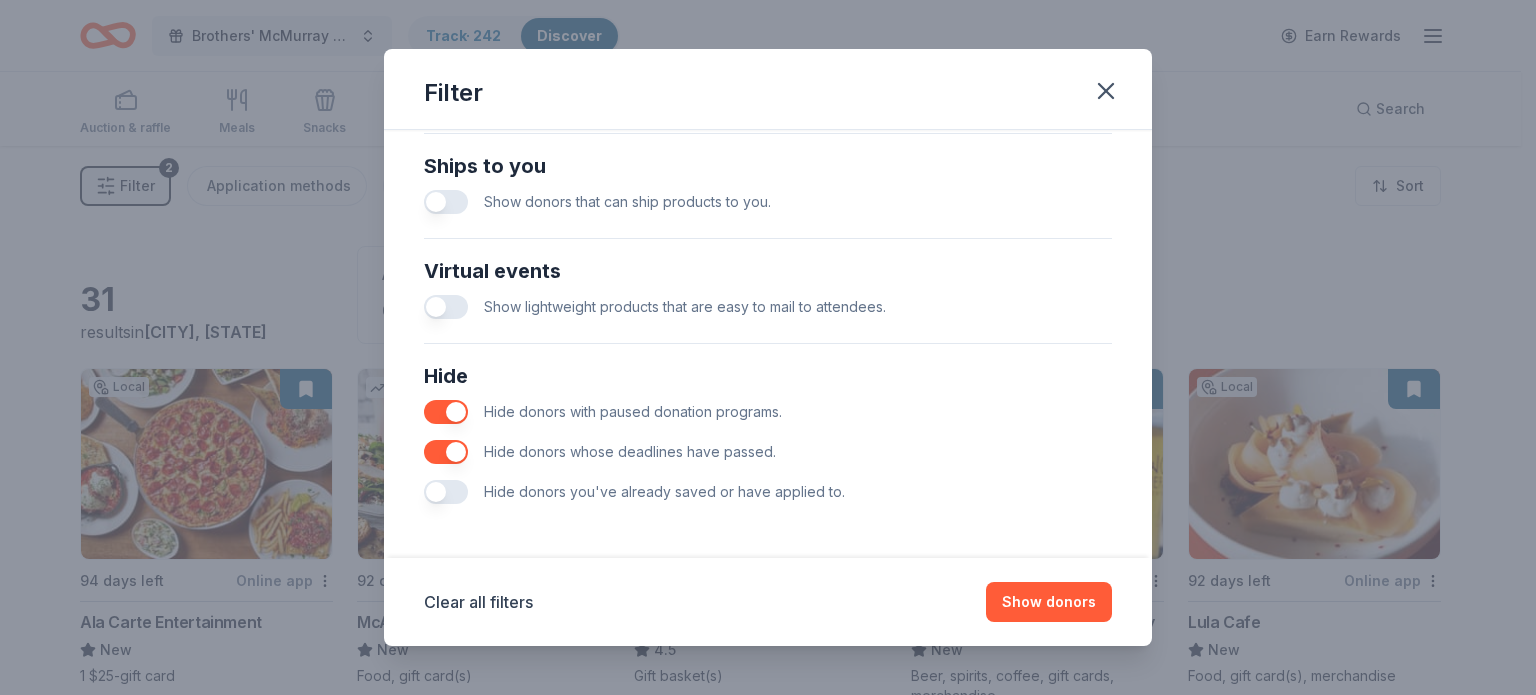 click on "Hide donors you've already saved or have applied to." at bounding box center [664, 491] 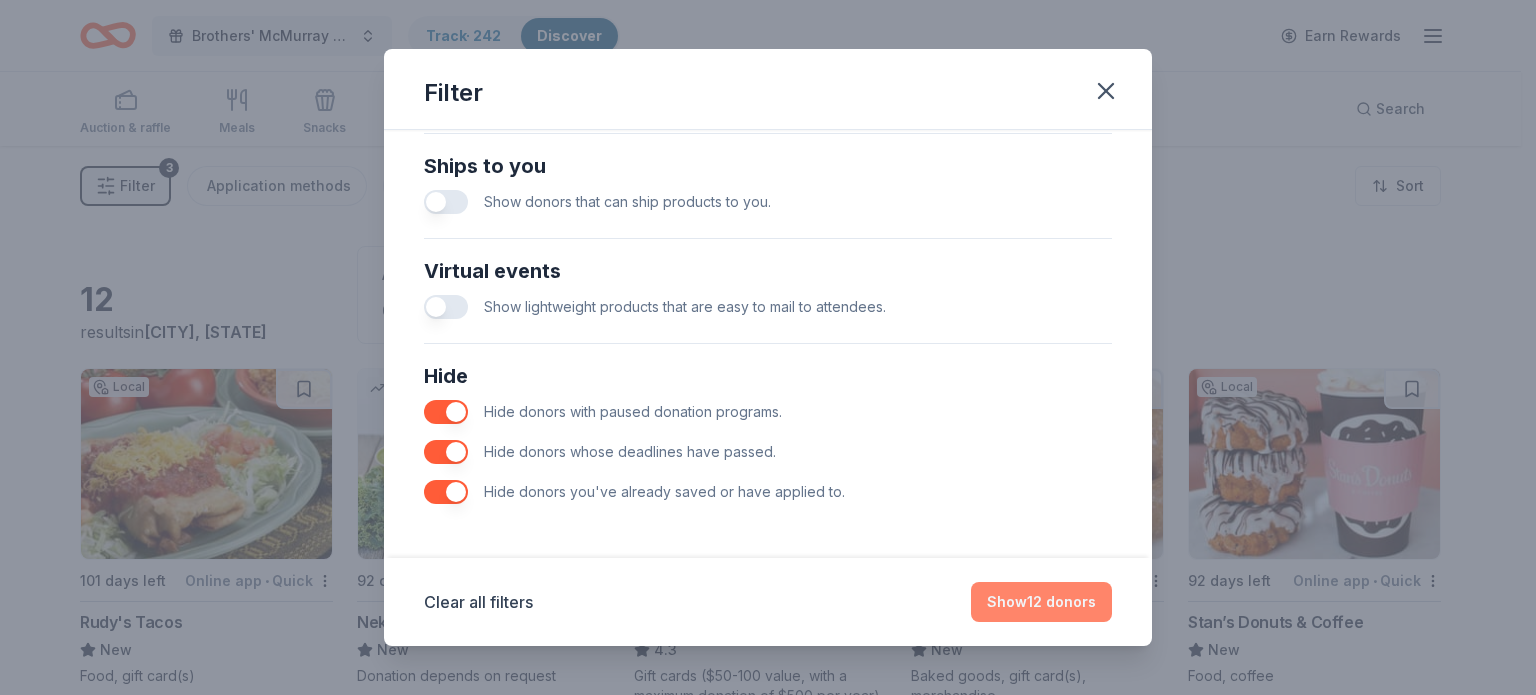 click on "Show  12   donors" at bounding box center [1041, 602] 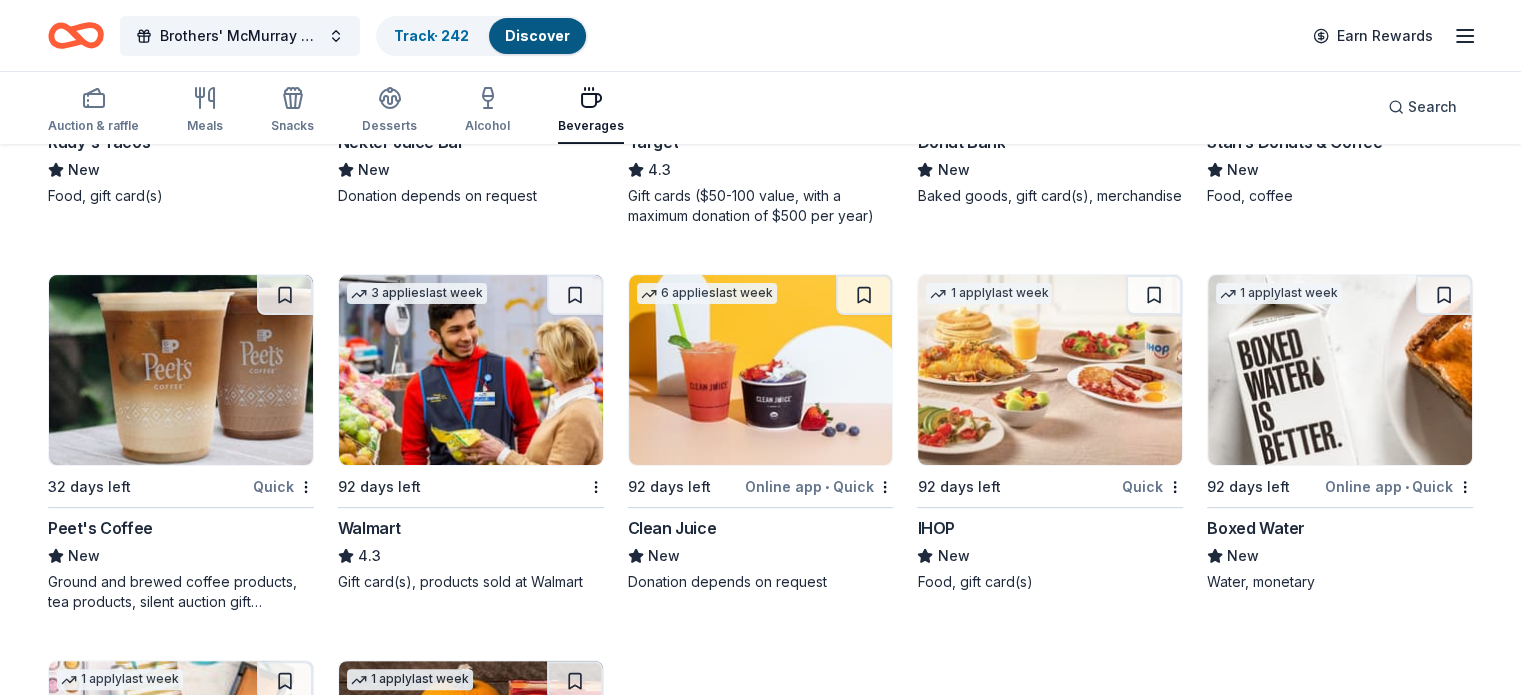 scroll, scrollTop: 500, scrollLeft: 0, axis: vertical 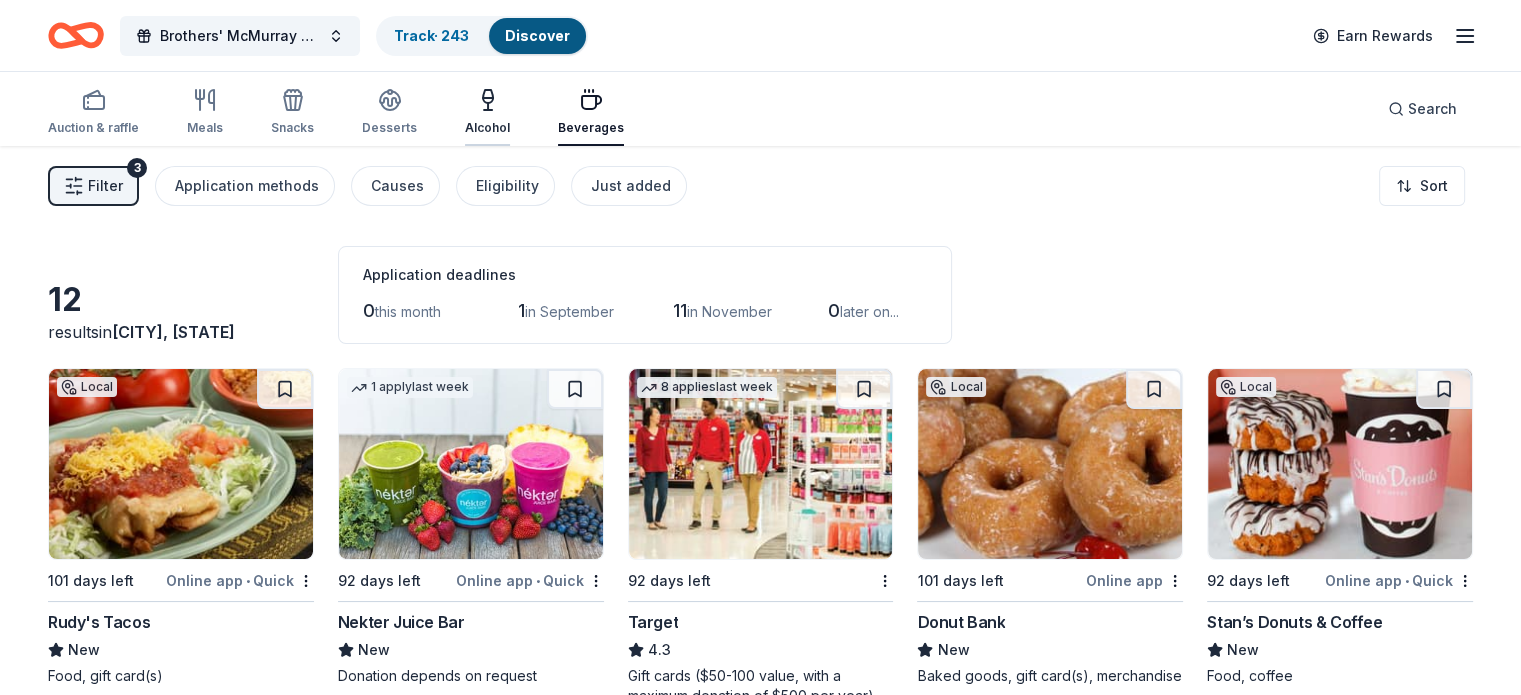 click 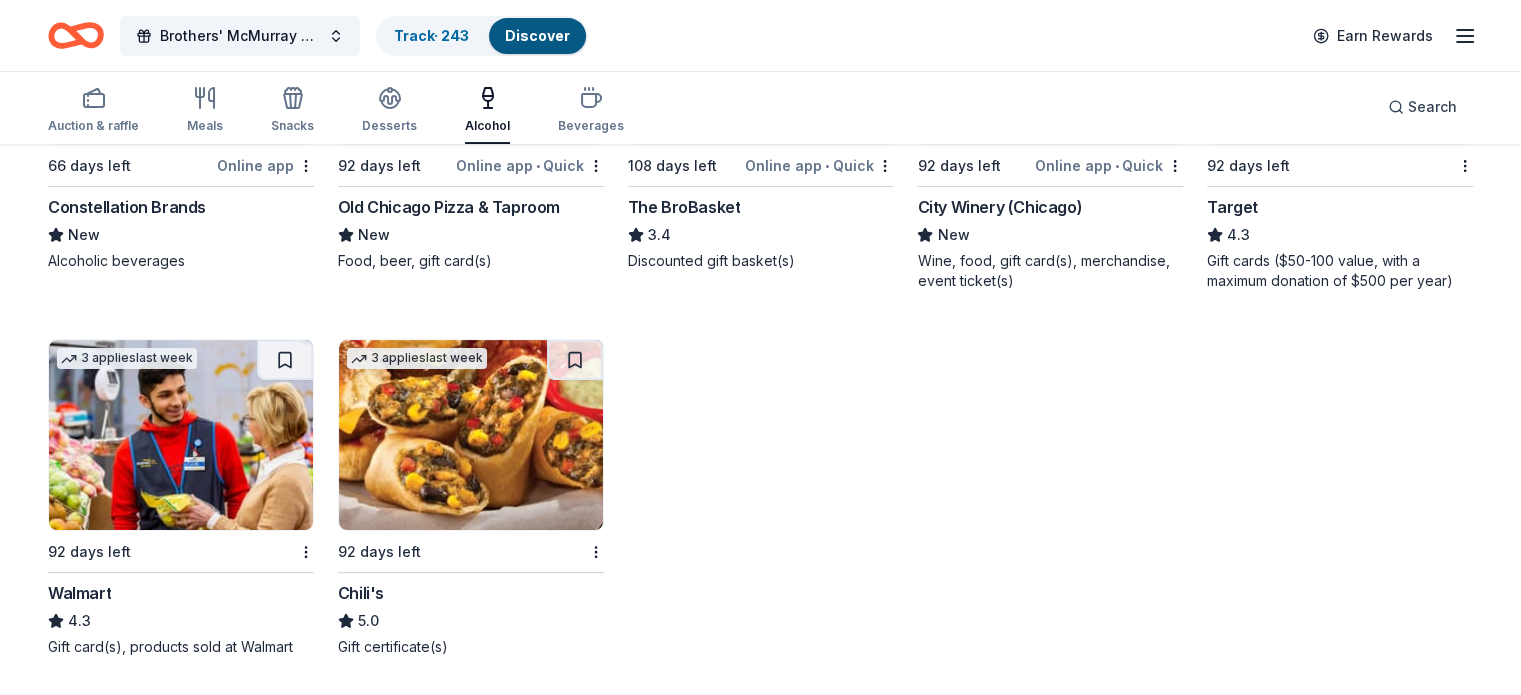 scroll, scrollTop: 0, scrollLeft: 0, axis: both 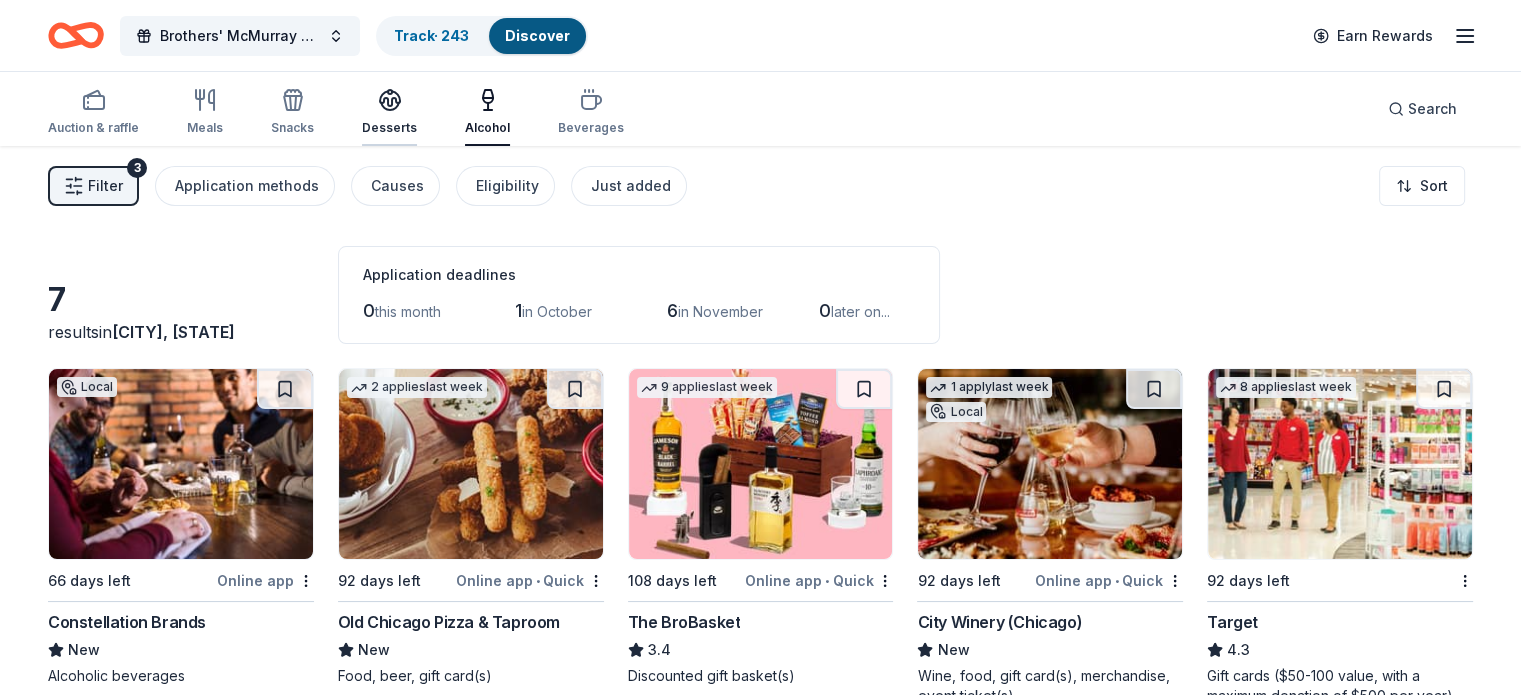 click on "Desserts" at bounding box center (389, 128) 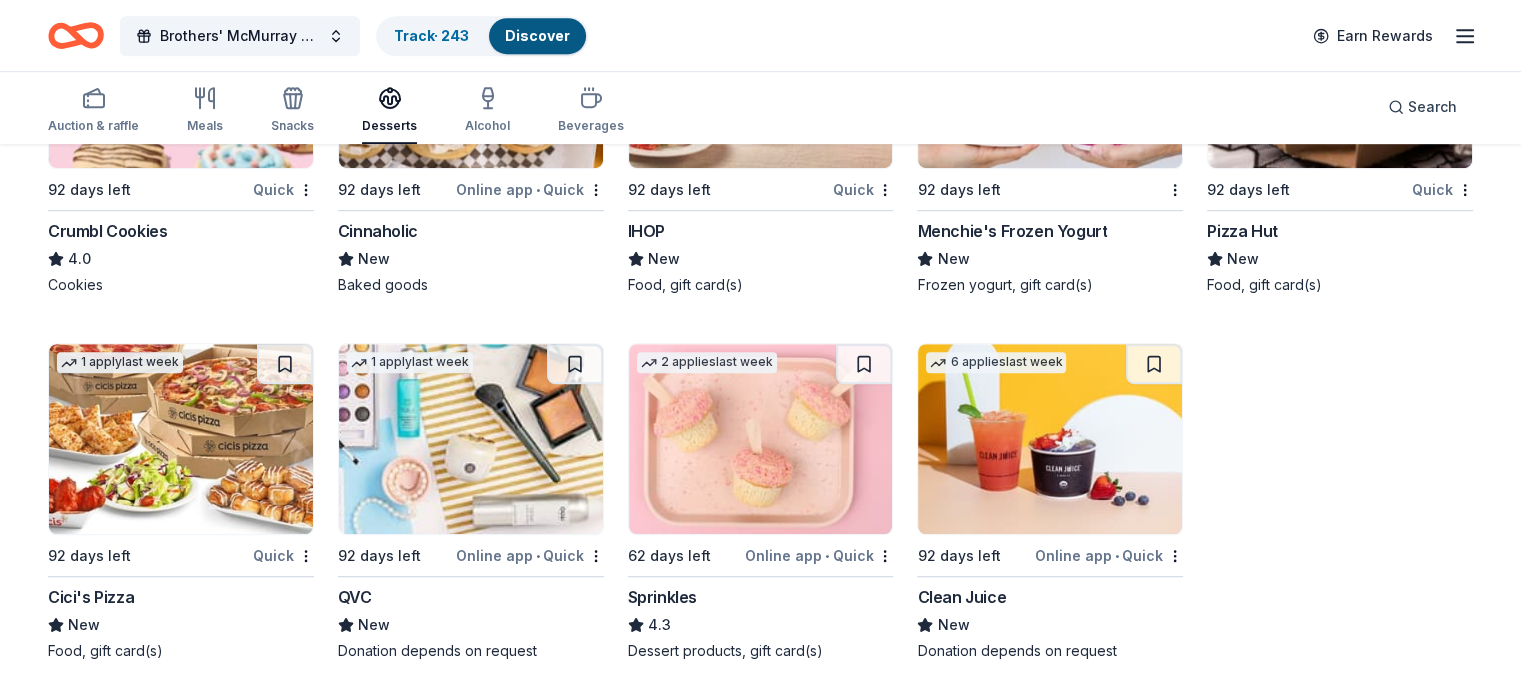 scroll, scrollTop: 1167, scrollLeft: 0, axis: vertical 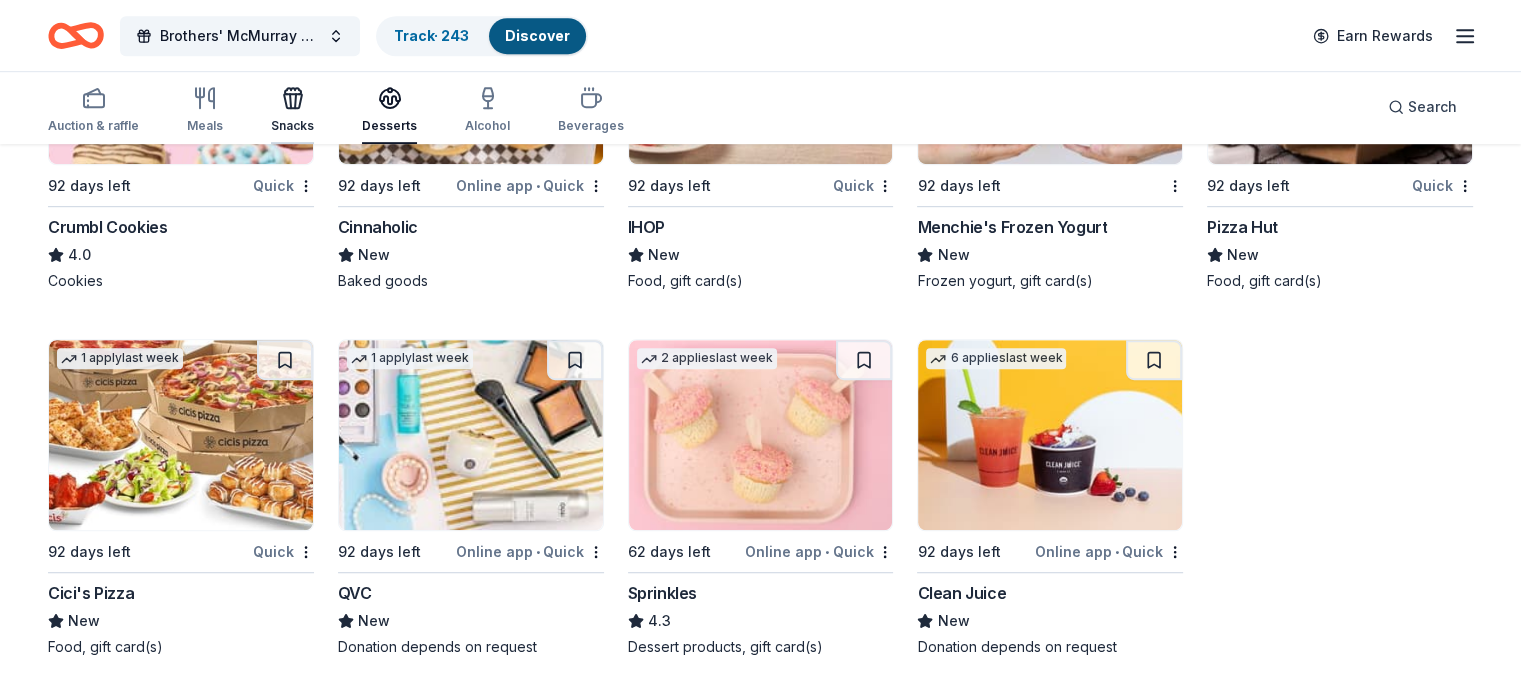 click on "Snacks" at bounding box center (292, 126) 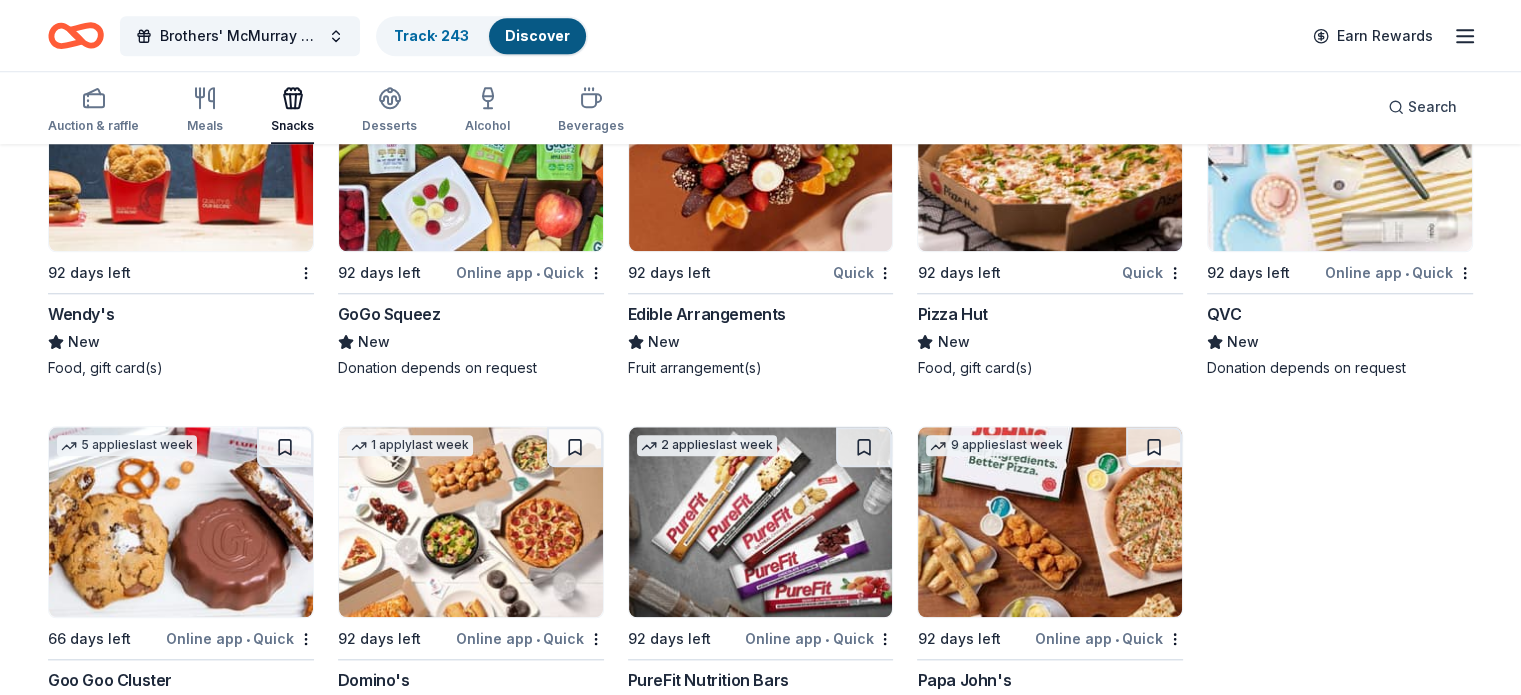 scroll, scrollTop: 1718, scrollLeft: 0, axis: vertical 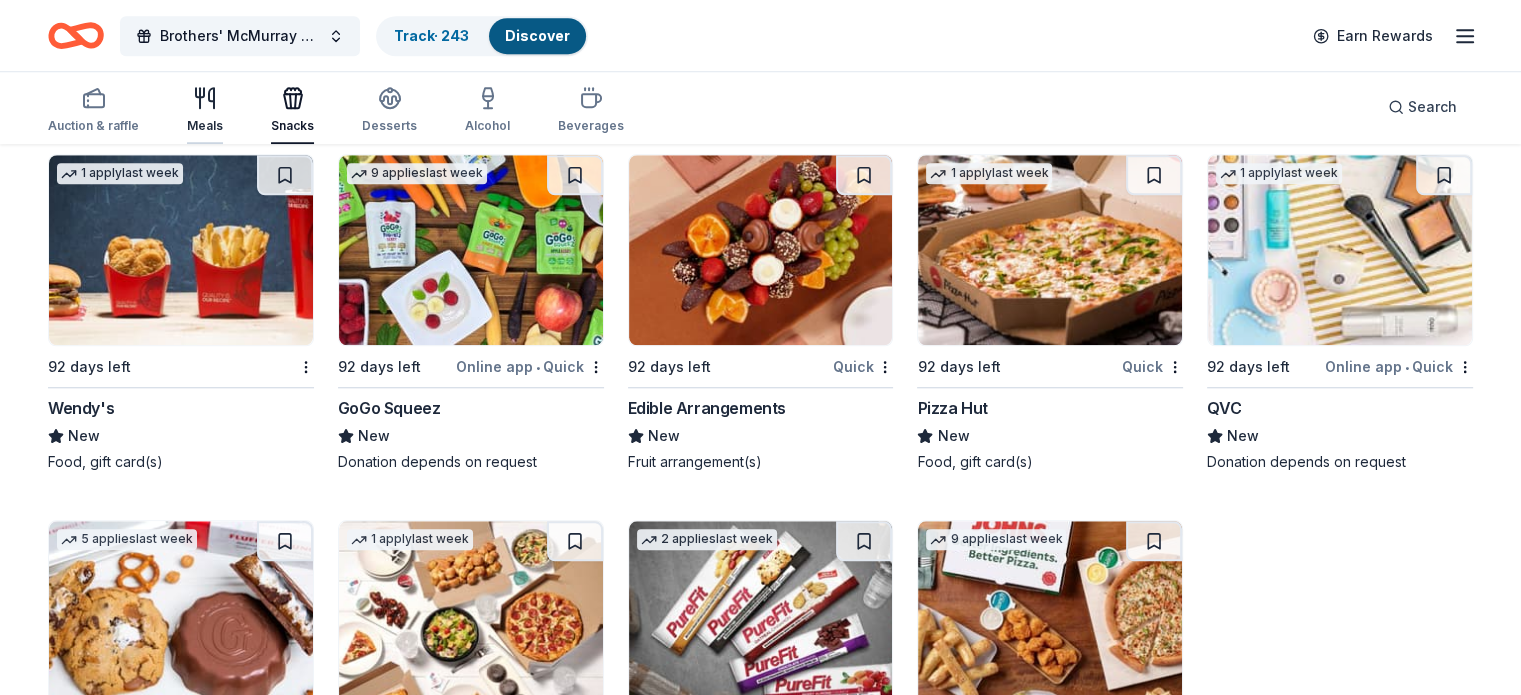 click at bounding box center [205, 98] 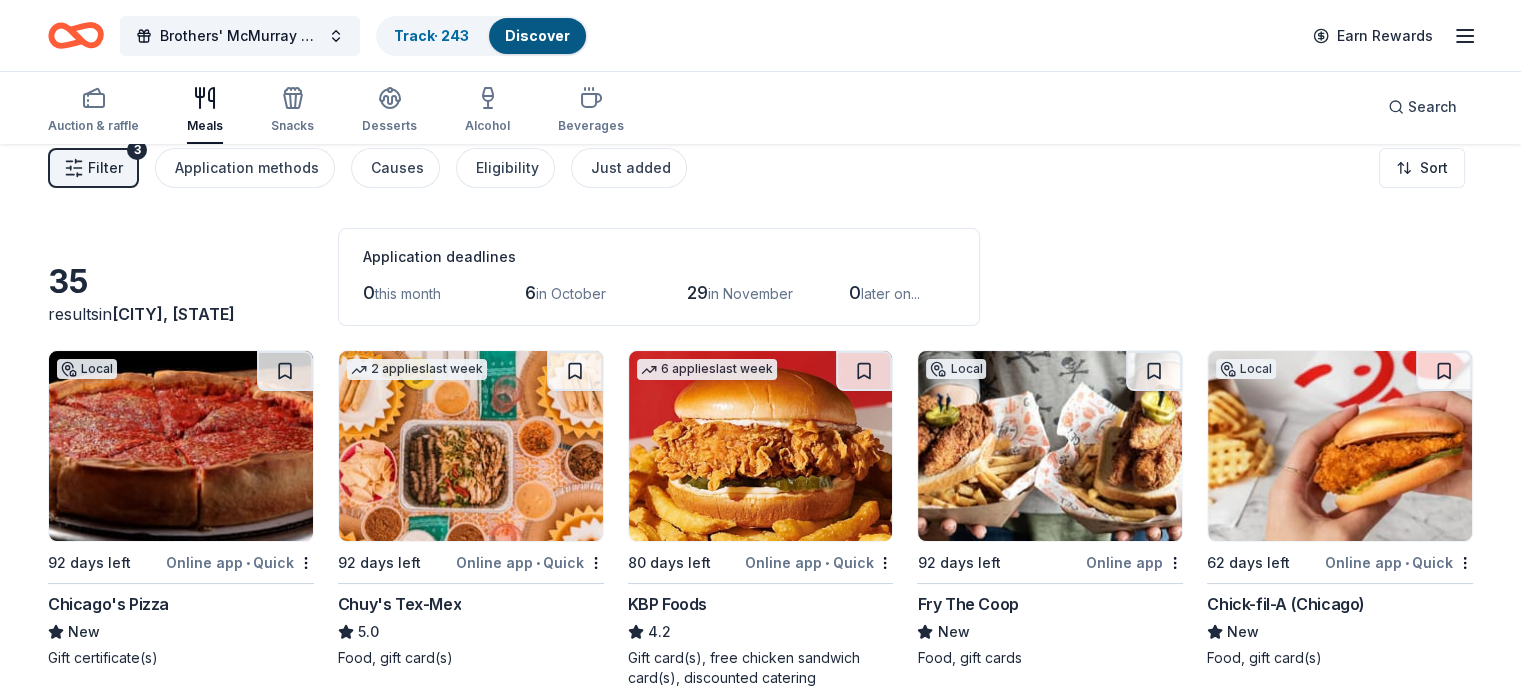 scroll, scrollTop: 0, scrollLeft: 0, axis: both 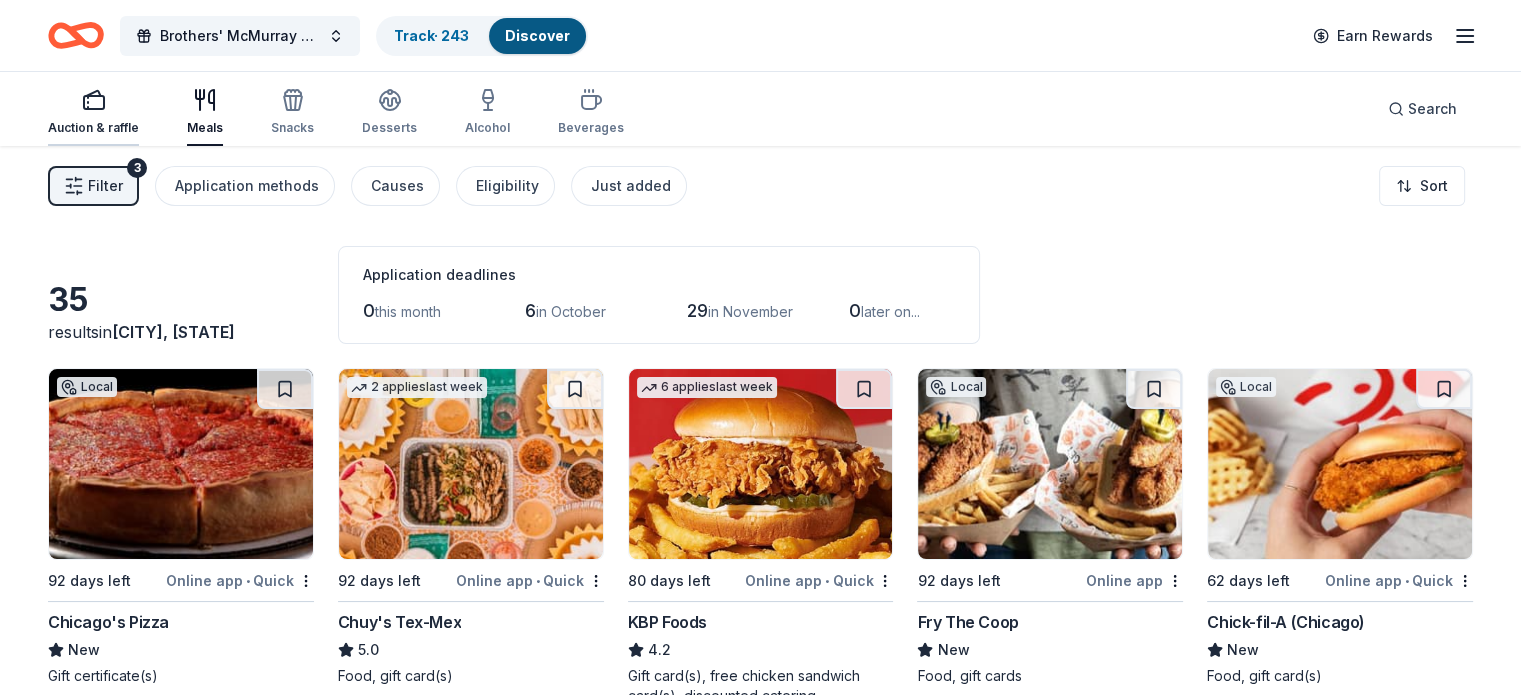 click on "Auction & raffle" at bounding box center [93, 112] 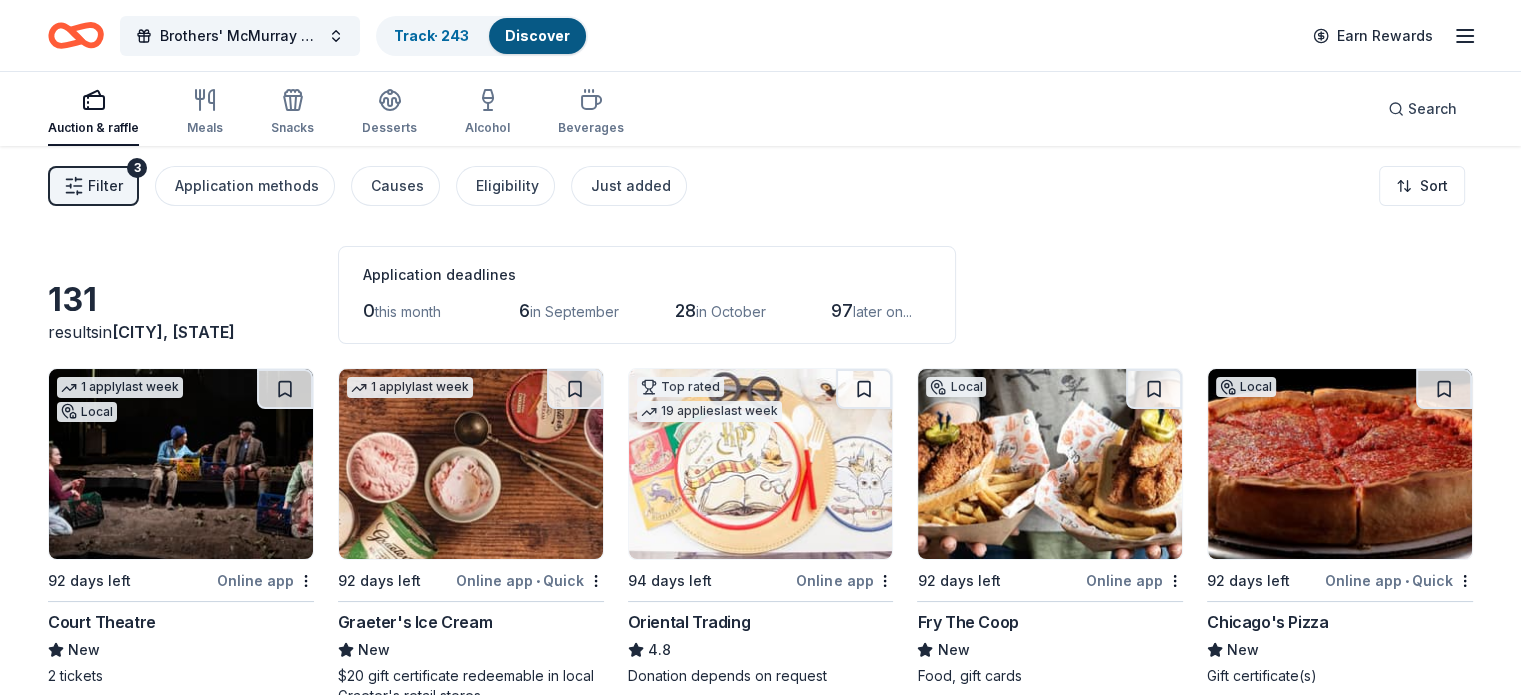 scroll, scrollTop: 0, scrollLeft: 0, axis: both 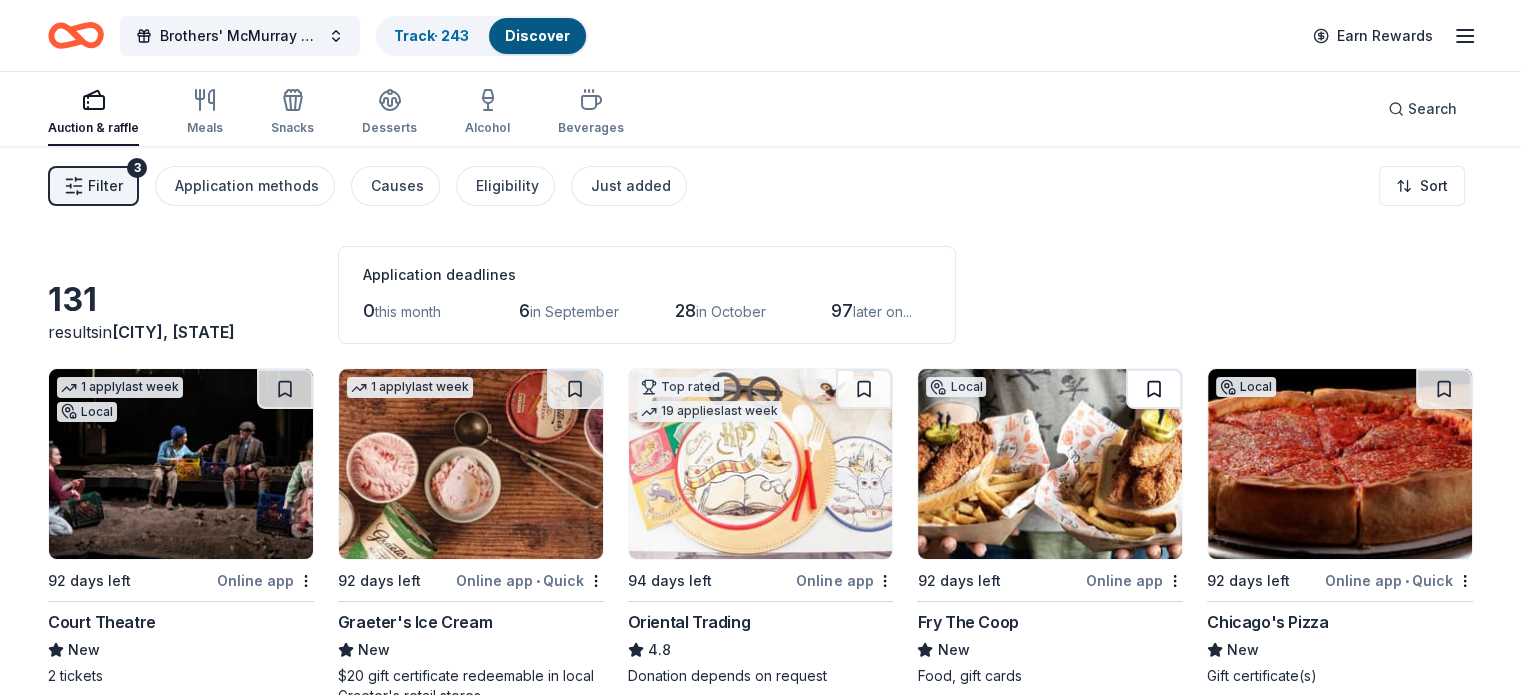 click at bounding box center [1154, 389] 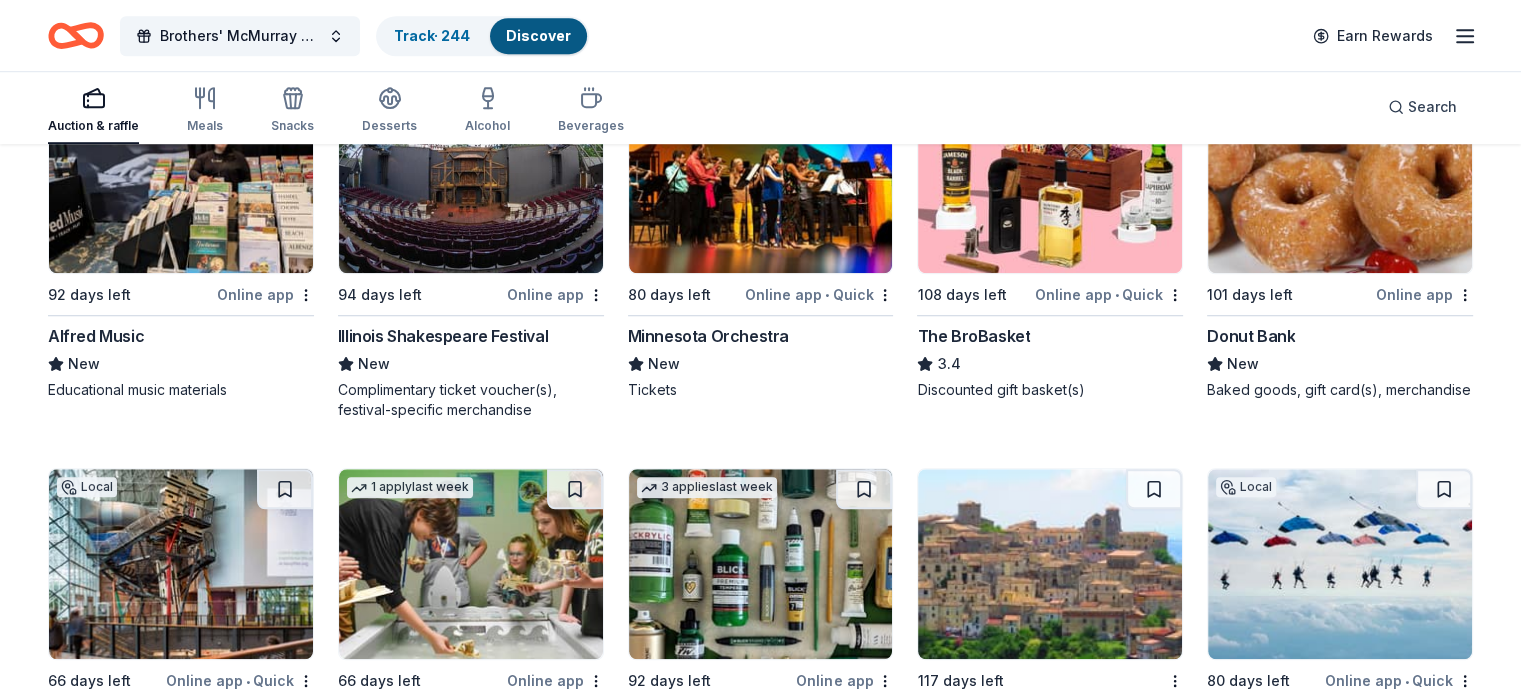 scroll, scrollTop: 1327, scrollLeft: 0, axis: vertical 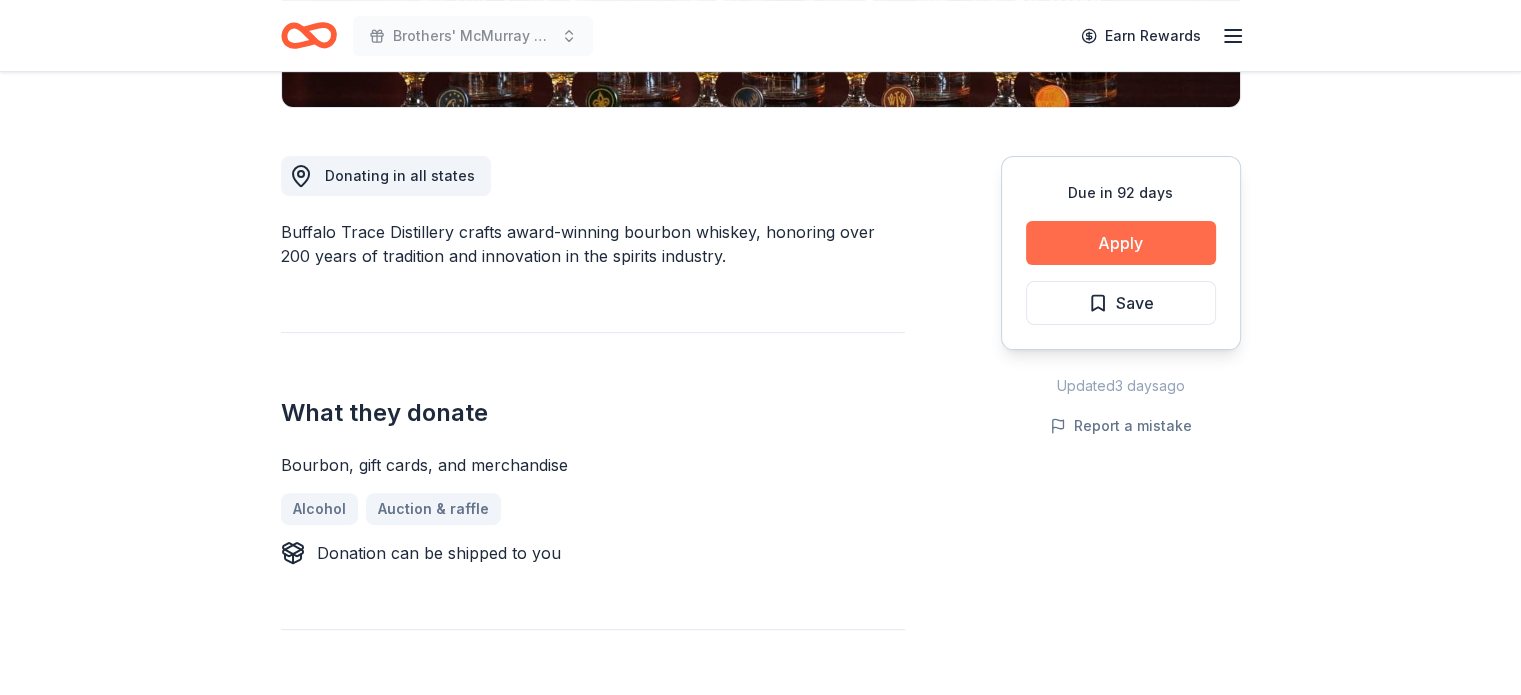 click on "Apply" at bounding box center [1121, 243] 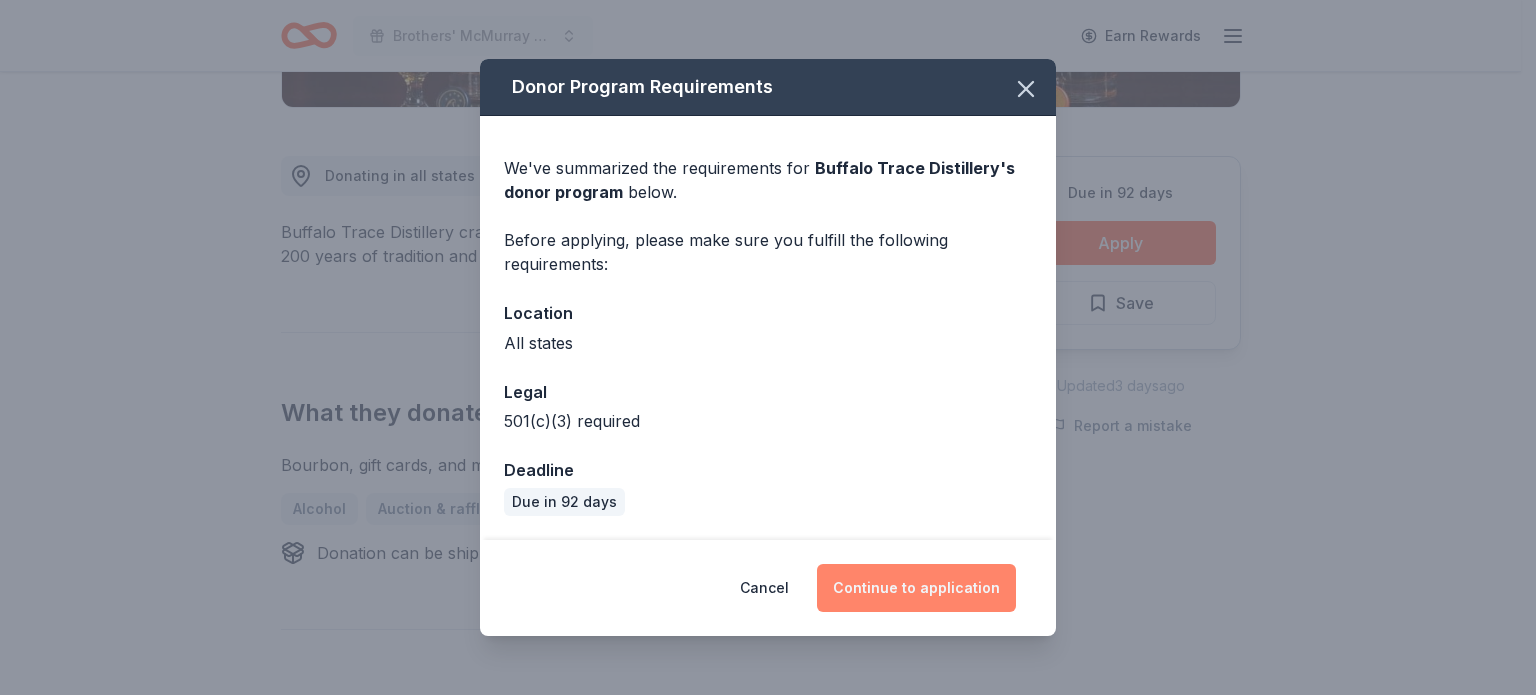 click on "Continue to application" at bounding box center (916, 588) 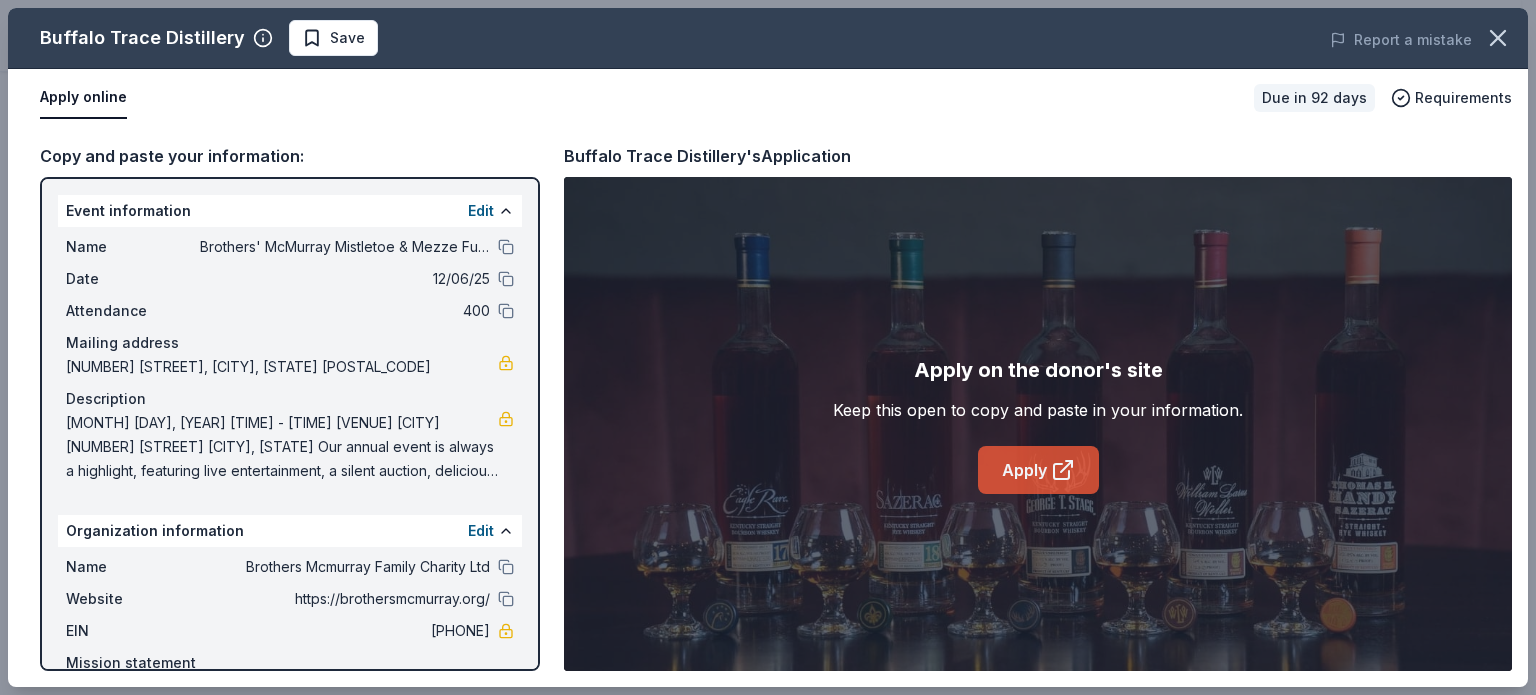 click on "Apply" at bounding box center [1038, 470] 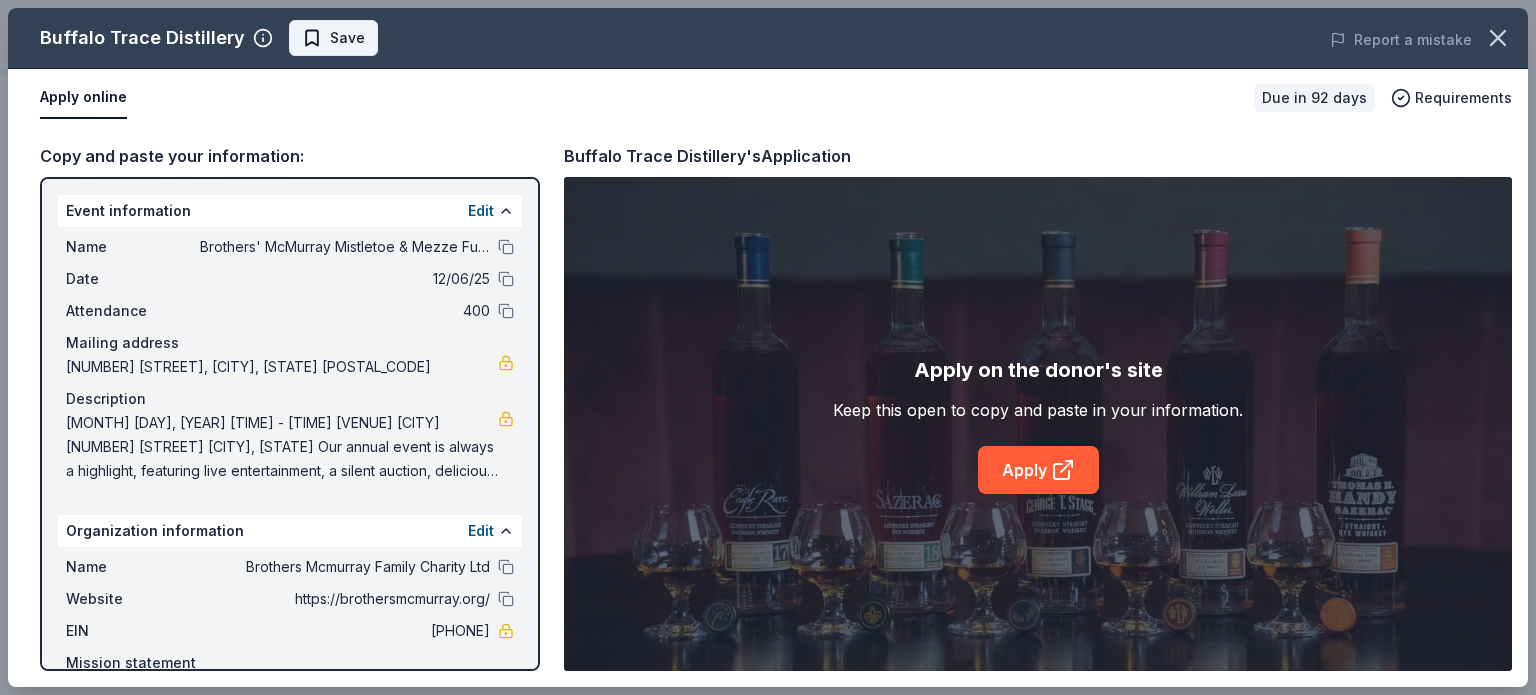 click on "Save" at bounding box center (333, 38) 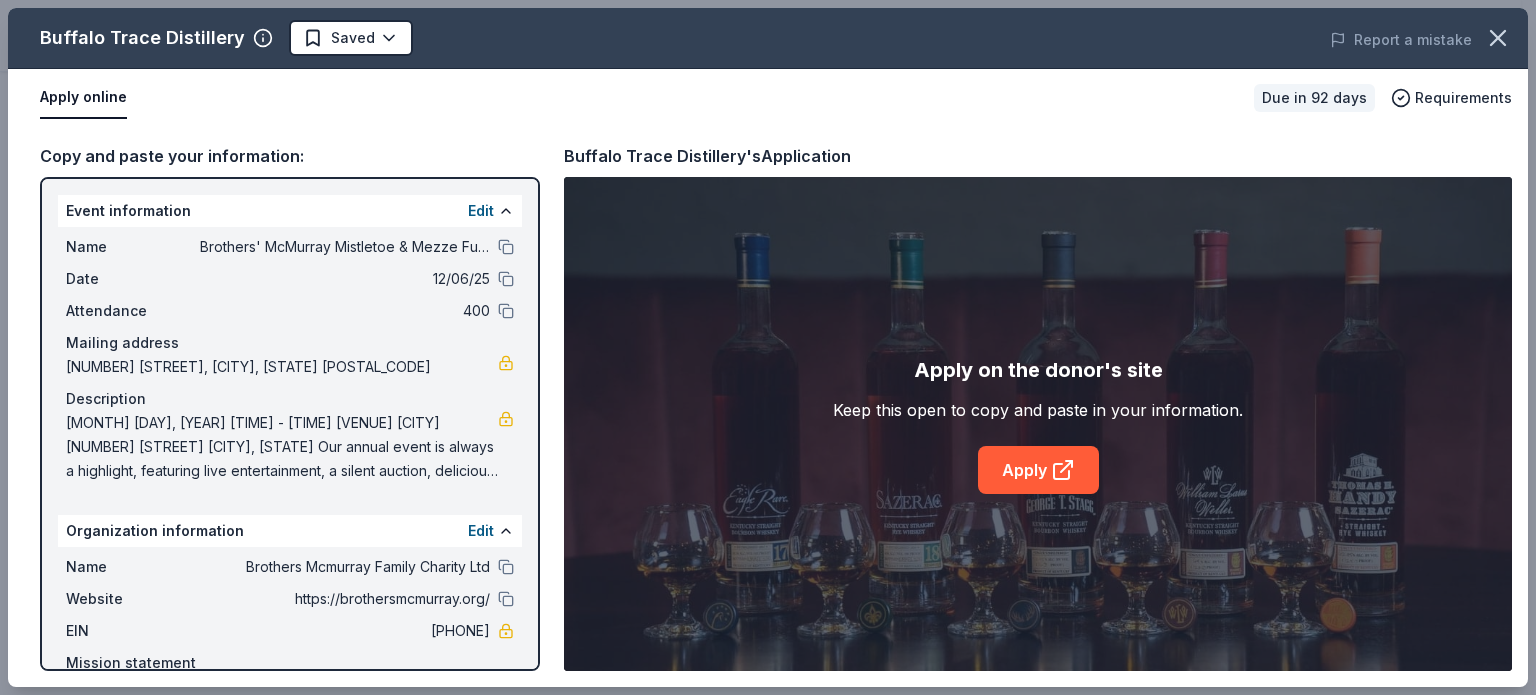 click on "Brothers' McMurray Mistletoe & Mezze Fundraiser Earn Rewards Due in 92 days Share Buffalo Trace Distillery New Share Donating in all states Buffalo Trace Distillery crafts award-winning bourbon whiskey, honoring over 200 years of tradition and innovation in the spirits industry. What they donate Bourbon, gift cards, and merchandise Alcohol Auction & raffle Donation can be shipped to you Who they donate to  Preferred 501(c)(3) required Upgrade to Pro to view approval rates and average donation values Due in 92 days Apply Saved Updated  3 days  ago Report a mistake New Be the first to review this company! Leave a review Similar donors 80 days left Costco 4.6 Monetary grants, no greater than 10% of program's overall budget  92 days left Online app Liquid State Brewing Co. New Beer, gift card(s) Local 94 days left Online app Boise Co-op New Gift cards, food and drink, gift baskets Local 92 days left Online app Freeland Spirits  New Gin, whiskey, gift cards, and merchandise Local 92 days left Online app New Local" at bounding box center (760, -153) 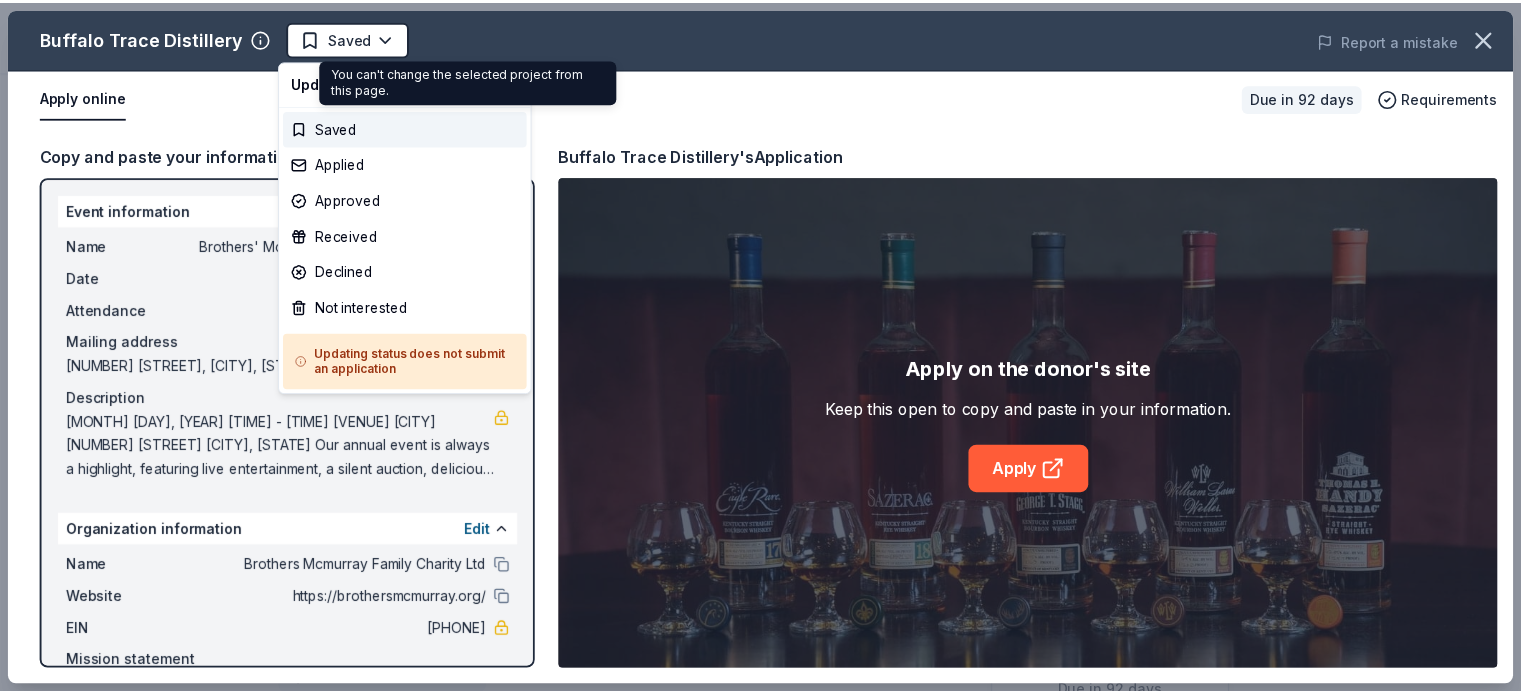 scroll, scrollTop: 0, scrollLeft: 0, axis: both 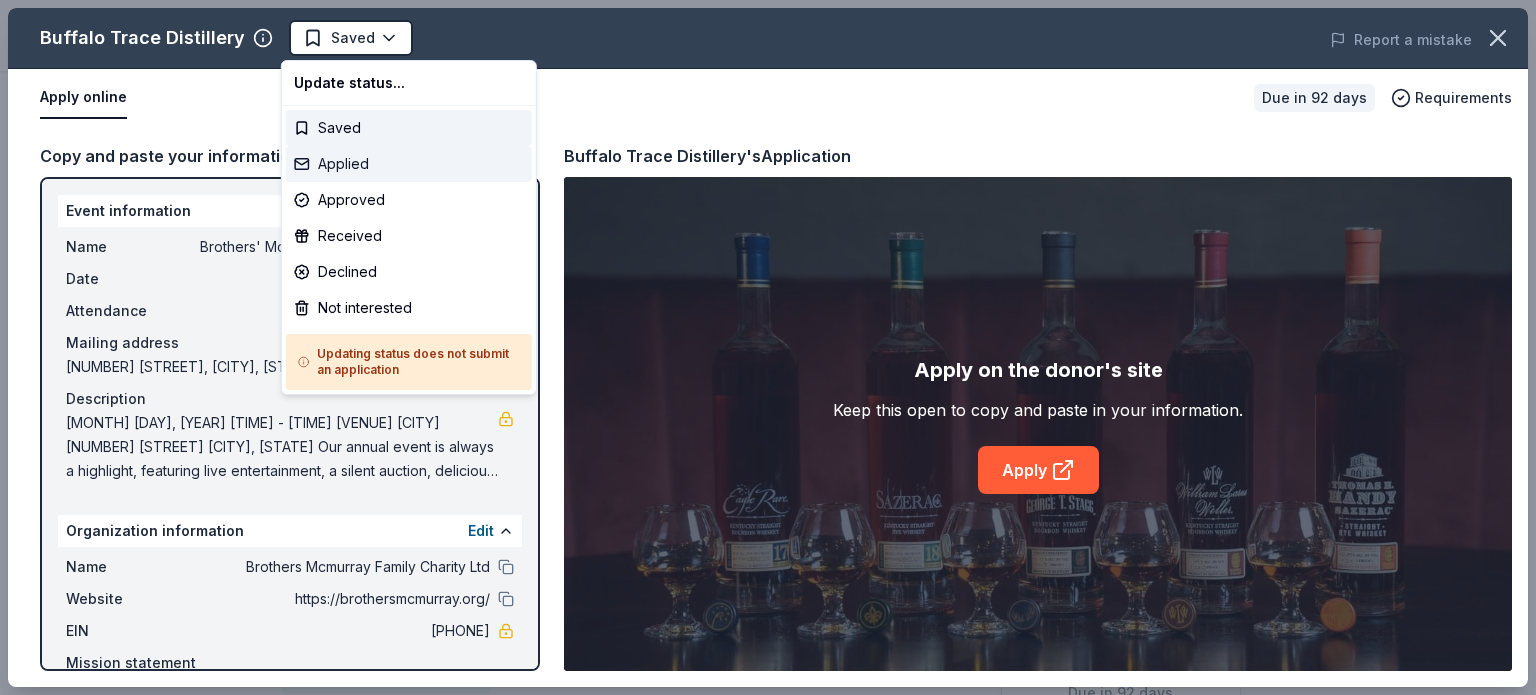 click on "Applied" at bounding box center [409, 164] 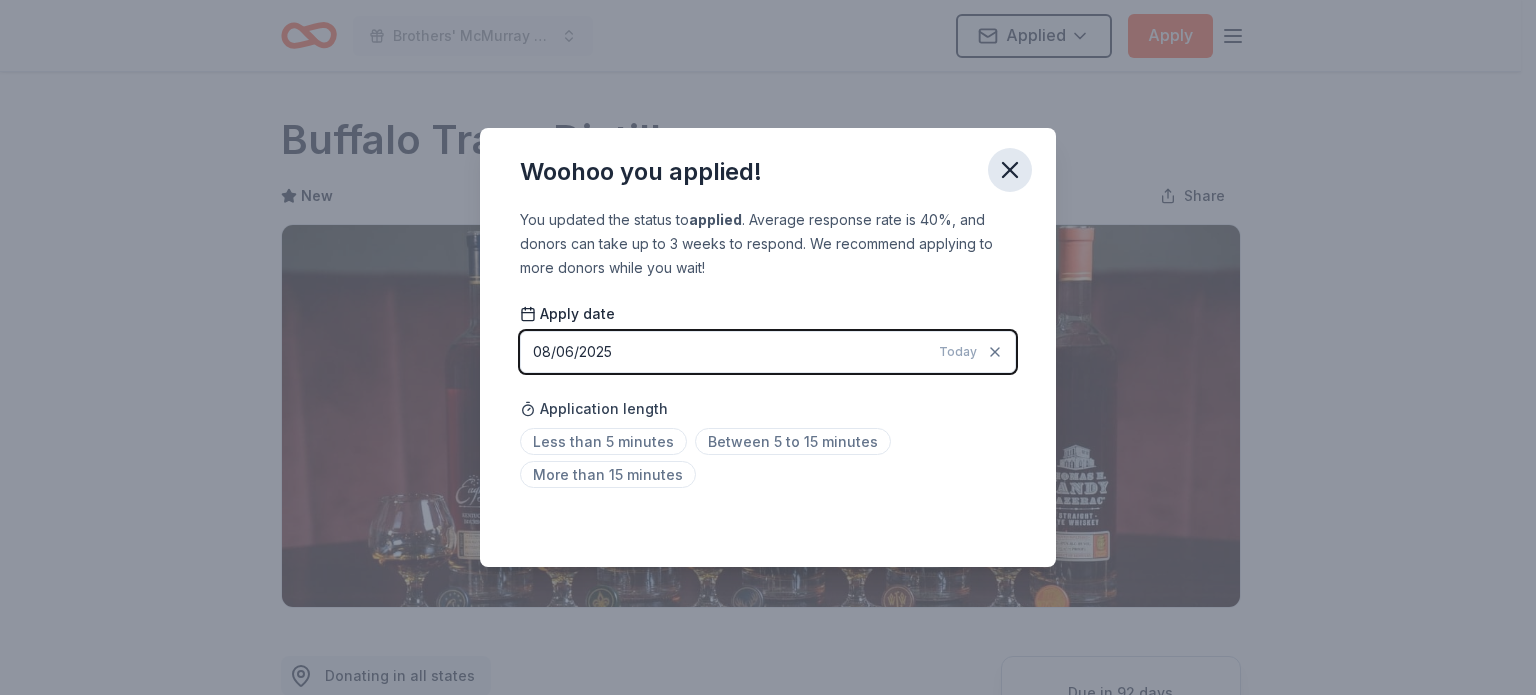 click 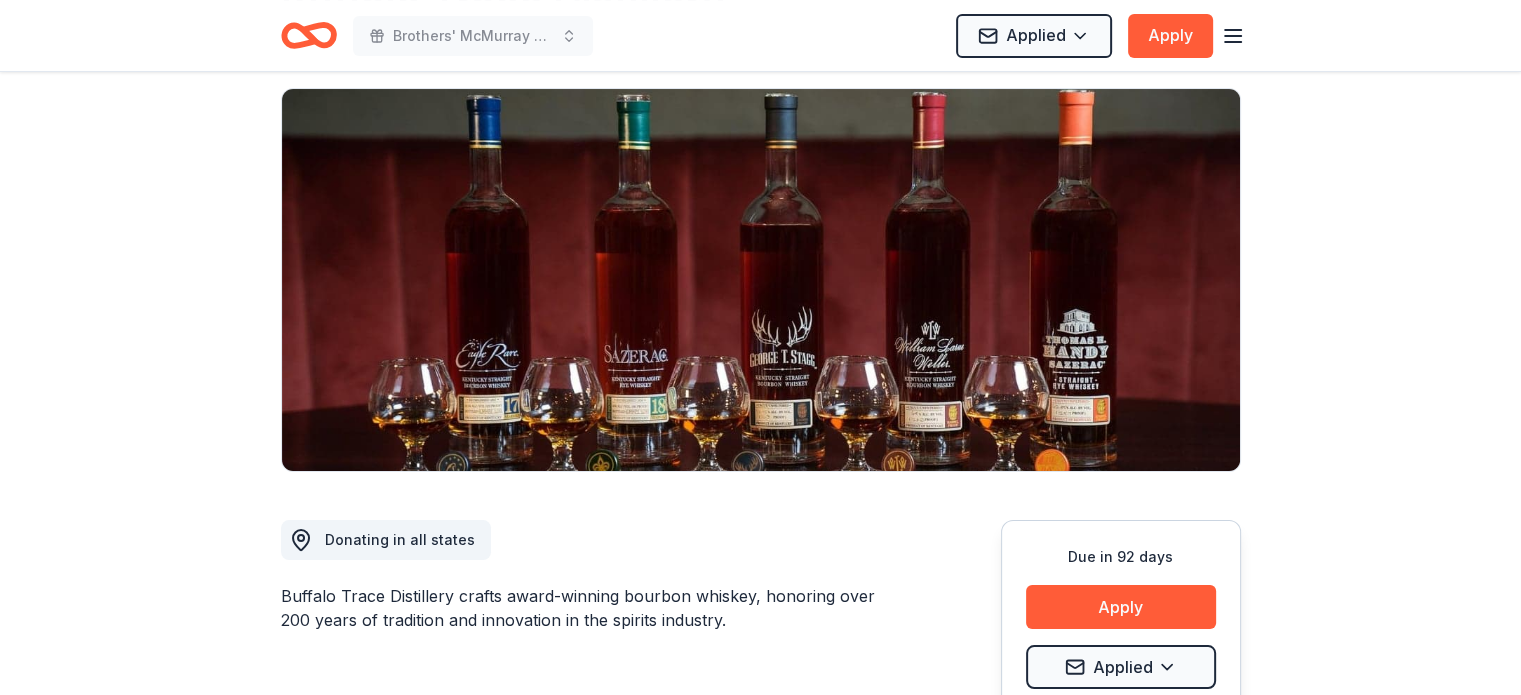 scroll, scrollTop: 0, scrollLeft: 0, axis: both 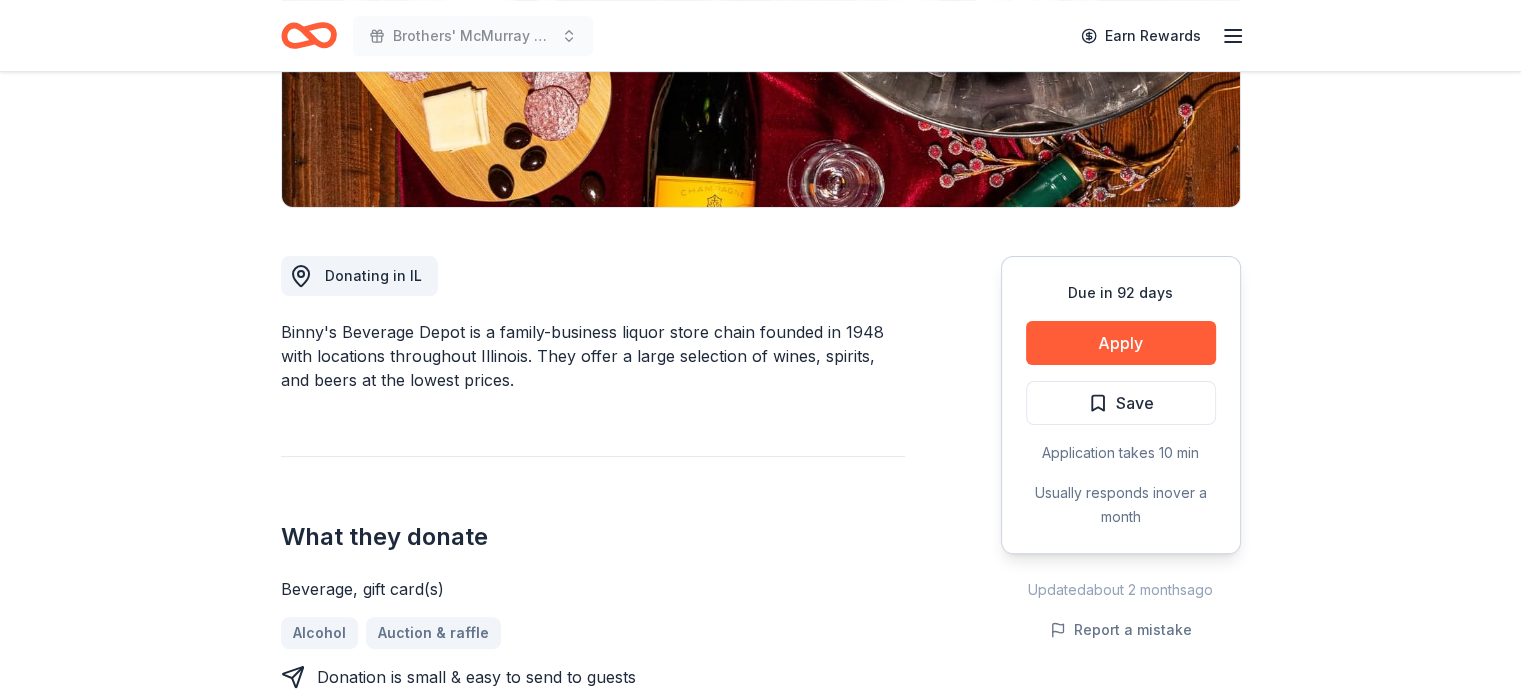 click on "Due in 92 days Apply Save Application takes 10 min Usually responds in  over a month" at bounding box center [1121, 405] 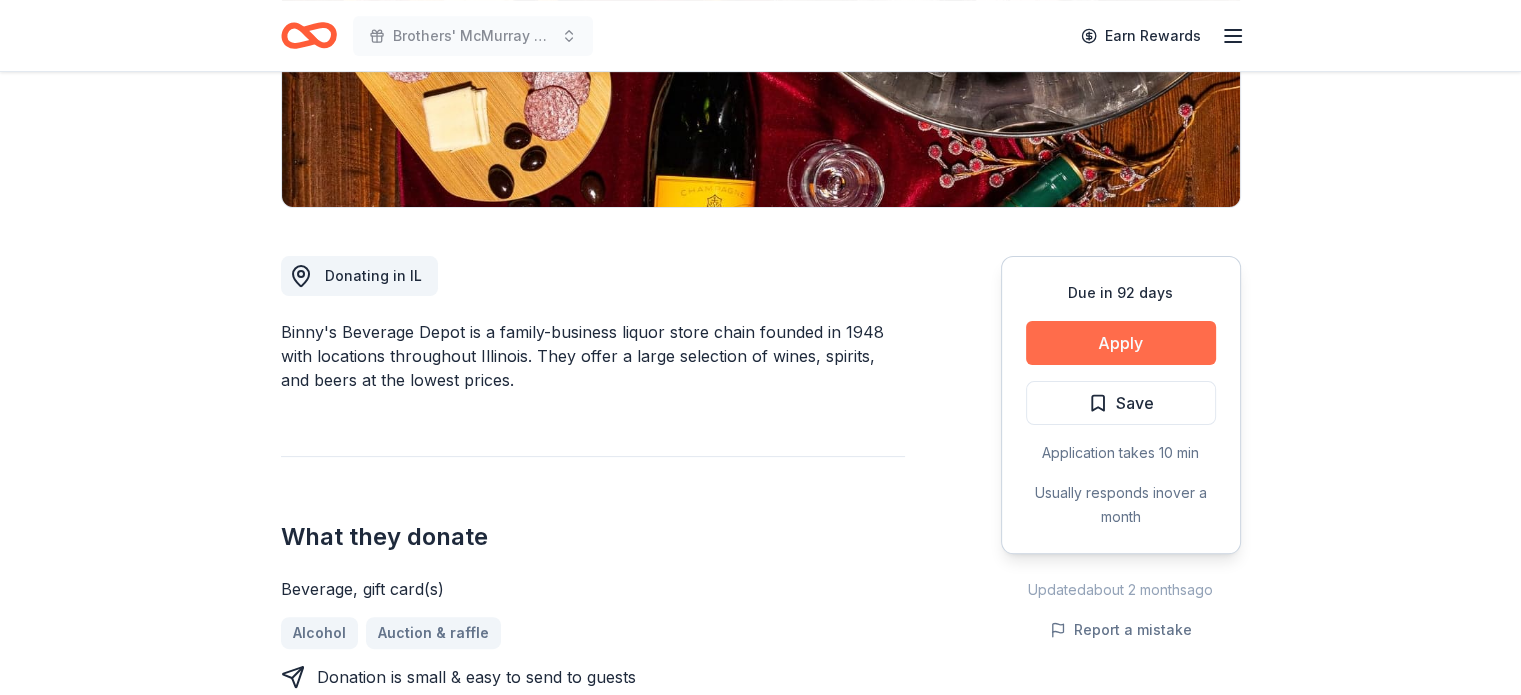click on "Apply" at bounding box center (1121, 343) 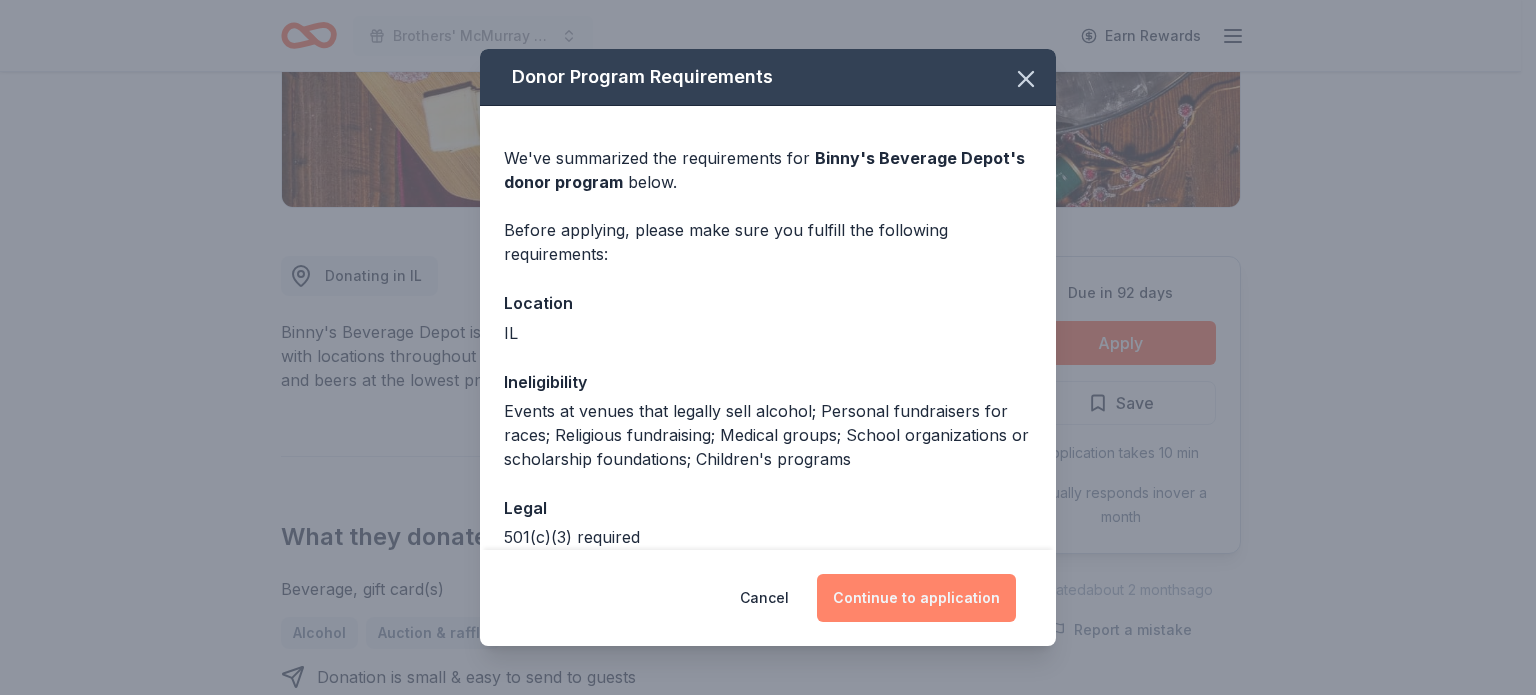 click on "Continue to application" at bounding box center [916, 598] 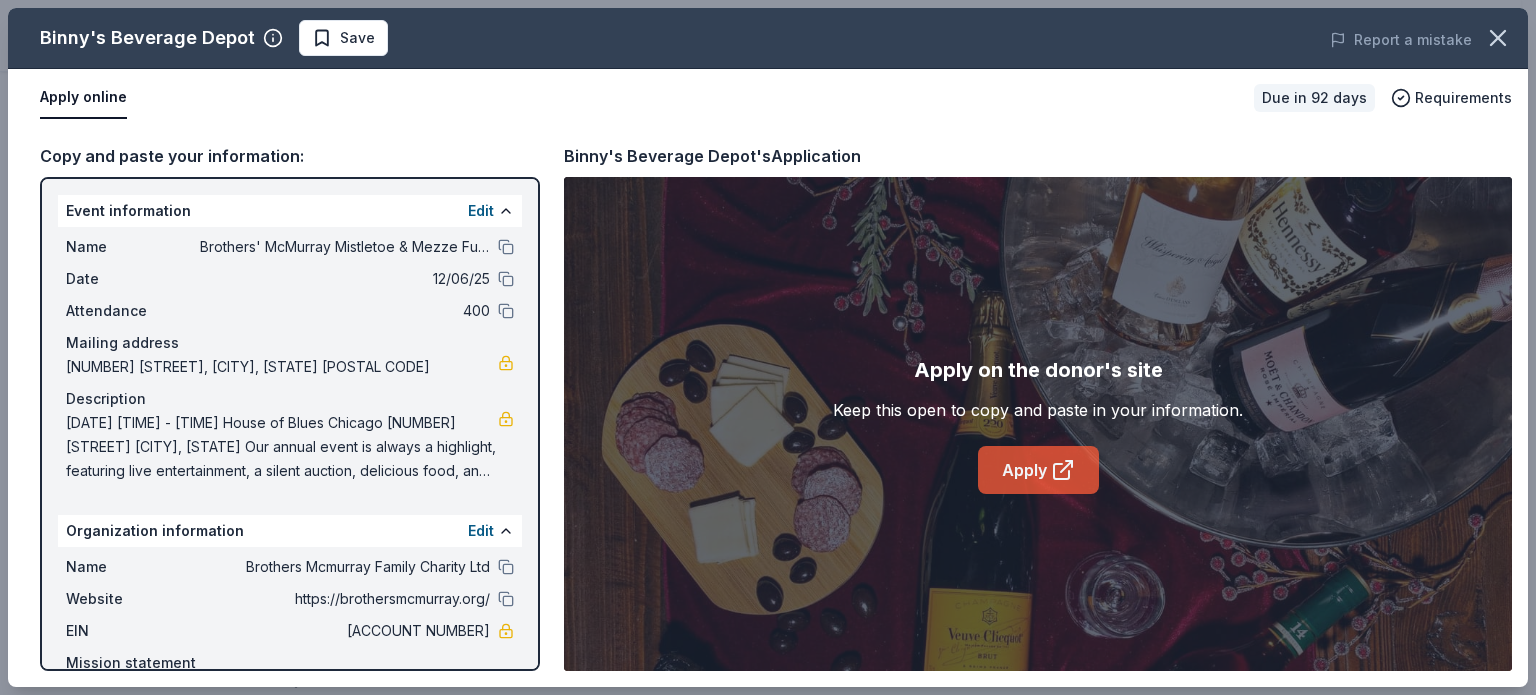 click on "Apply" at bounding box center [1038, 470] 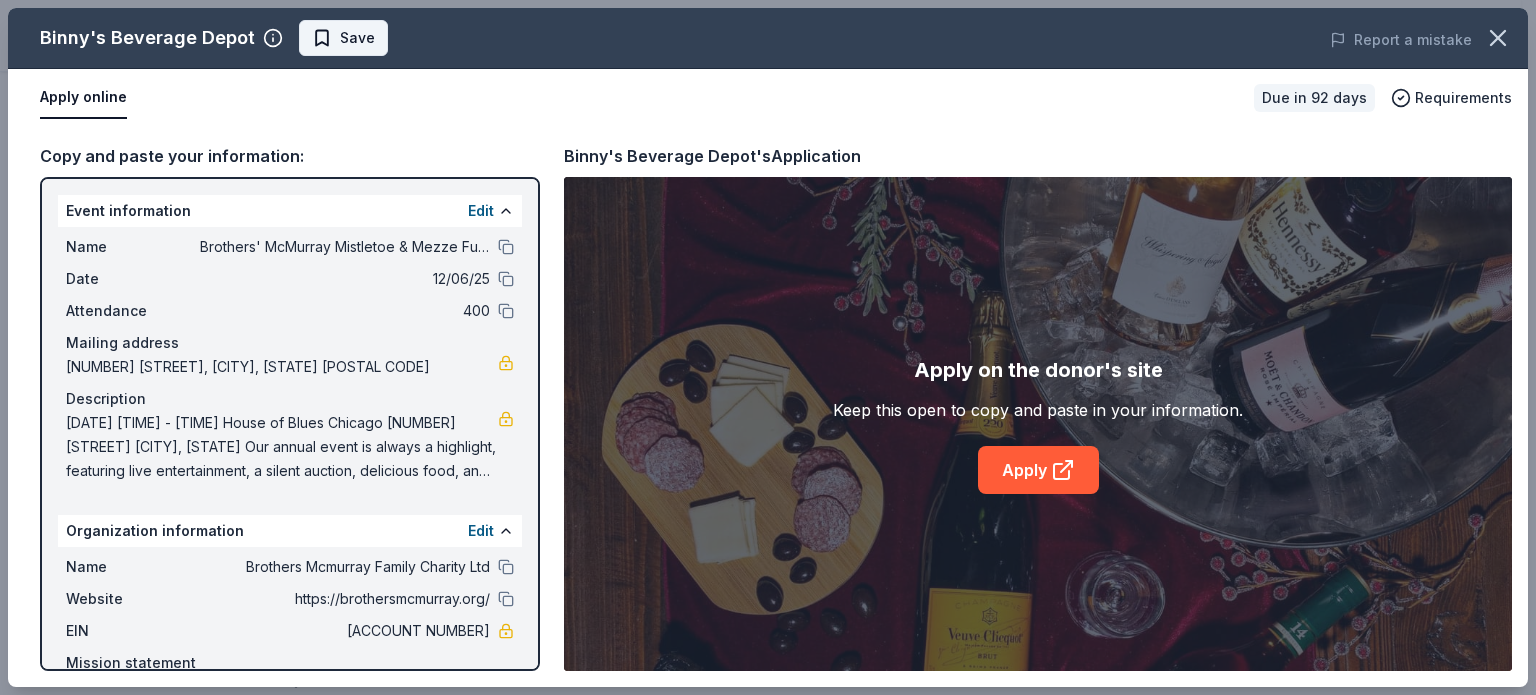 click on "Save" at bounding box center (357, 38) 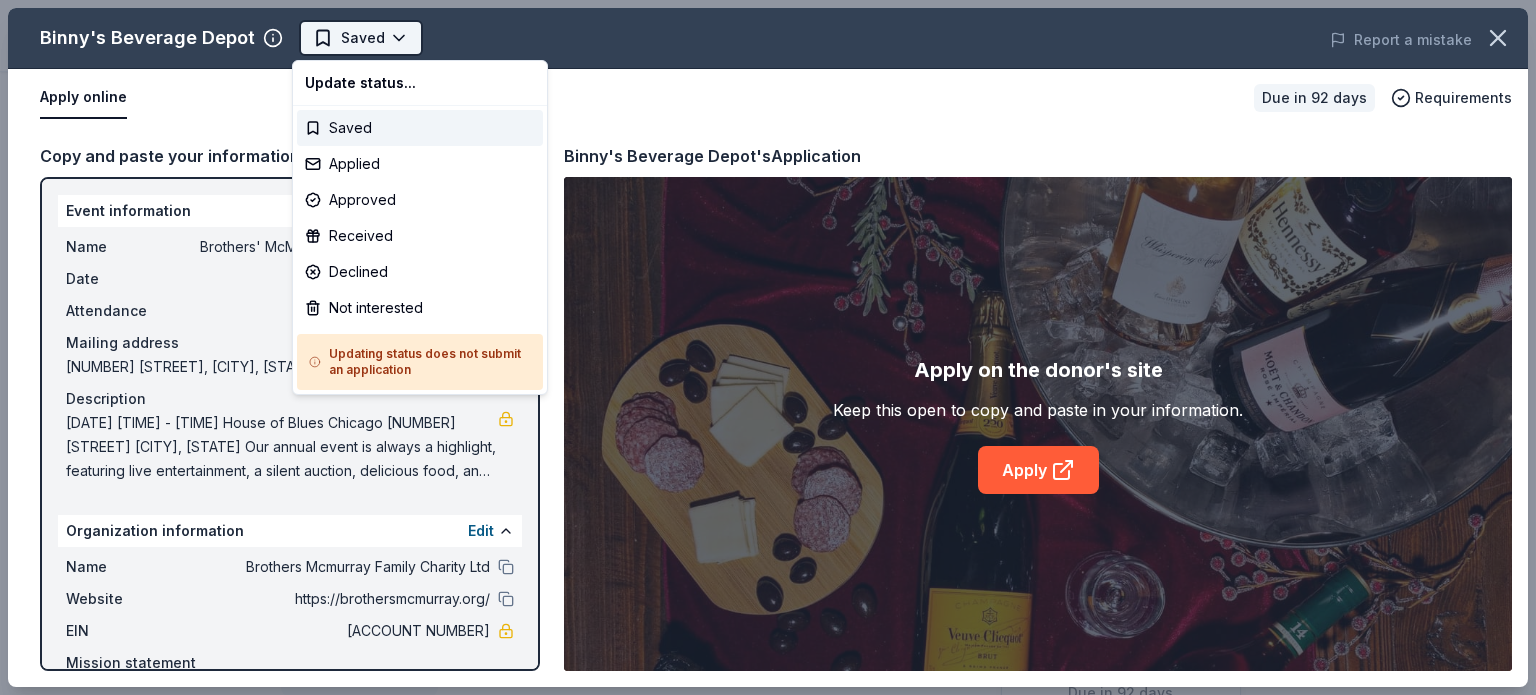 click on "Brothers' McMurray Mistletoe & Mezze Fundraiser Saved Apply Due in 92 days Share Binny's Beverage Depot New approval rate Share Donating in IL Binny's Beverage Depot is a family-business liquor store chain founded in 1948 with locations throughout Illinois. They offer a large selection of wines, spirits, and beers at the lowest prices.  What they donate Beverage, gift card(s) Alcohol Auction & raffle Donation is small & easy to send to guests Who they donate to  Preferred 501(c)(3) required  Ineligible Events at venues that legally sell alcohol; Personal fundraisers for races; Religious fundraising; Medical groups; School organizations or scholarship foundations; Children's programs Schools Religious Individuals approval rate 20 % approved 30 % declined 50 % no response Upgrade to Pro to view approval rates and average donation values Due in 92 days Apply Saved Application takes 10 min Usually responds in  over a month Updated  about 2 months  ago Report a mistake New Be the first to review this company! 10" at bounding box center [760, 347] 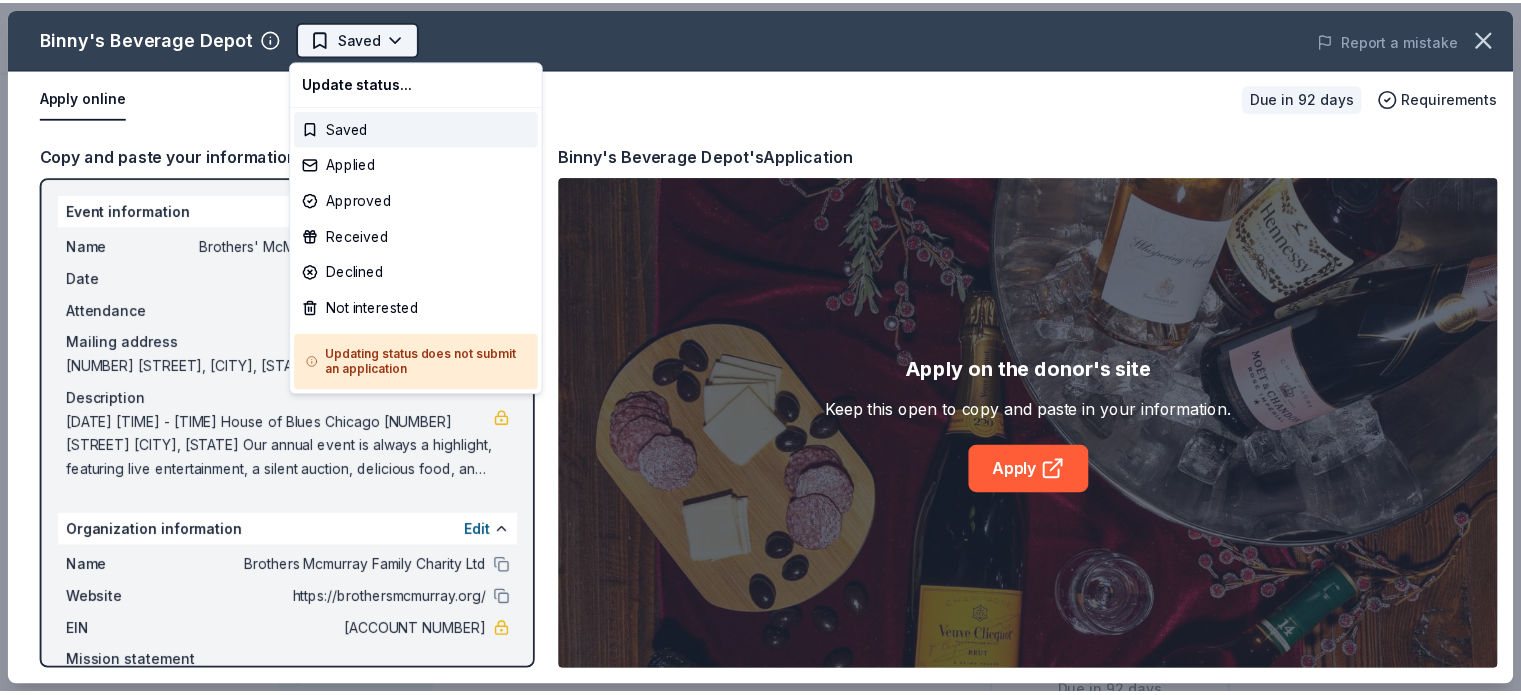scroll, scrollTop: 0, scrollLeft: 0, axis: both 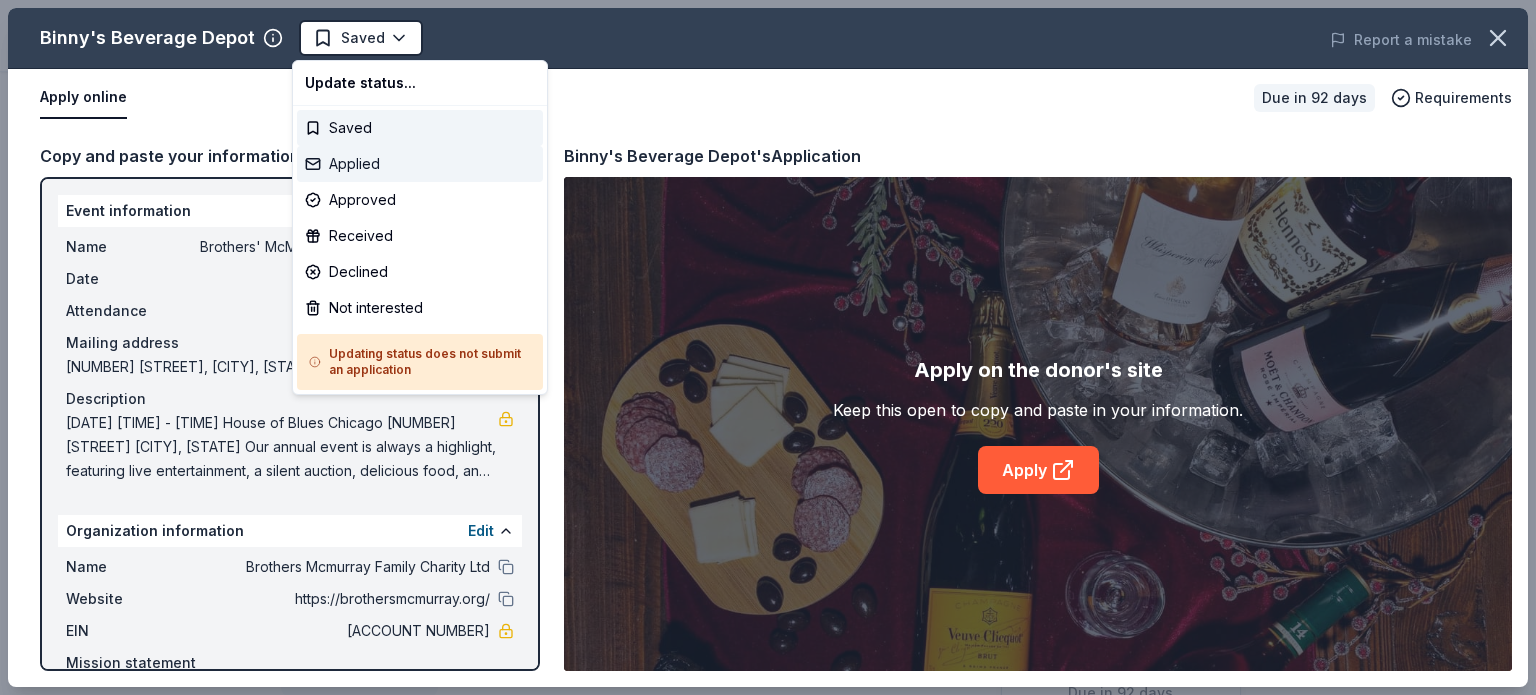 click on "Applied" at bounding box center (420, 164) 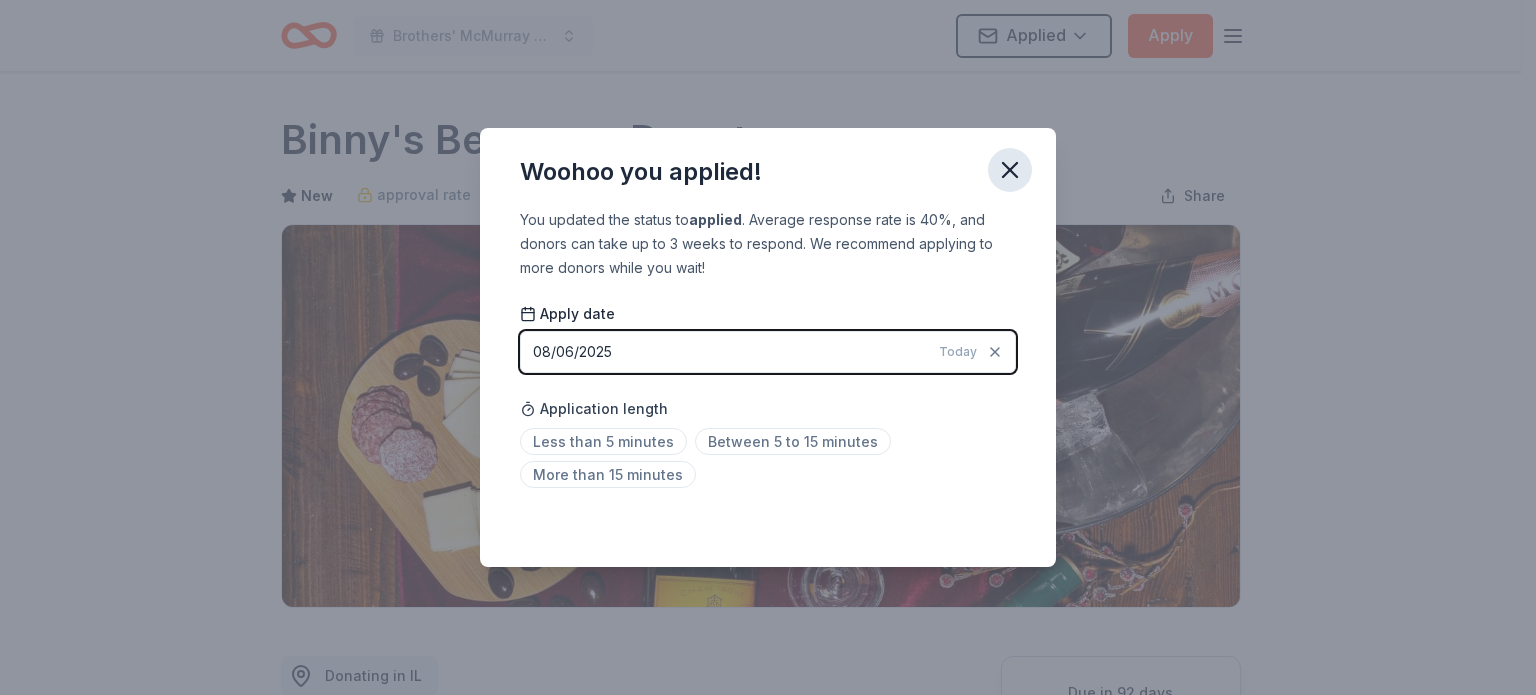 click 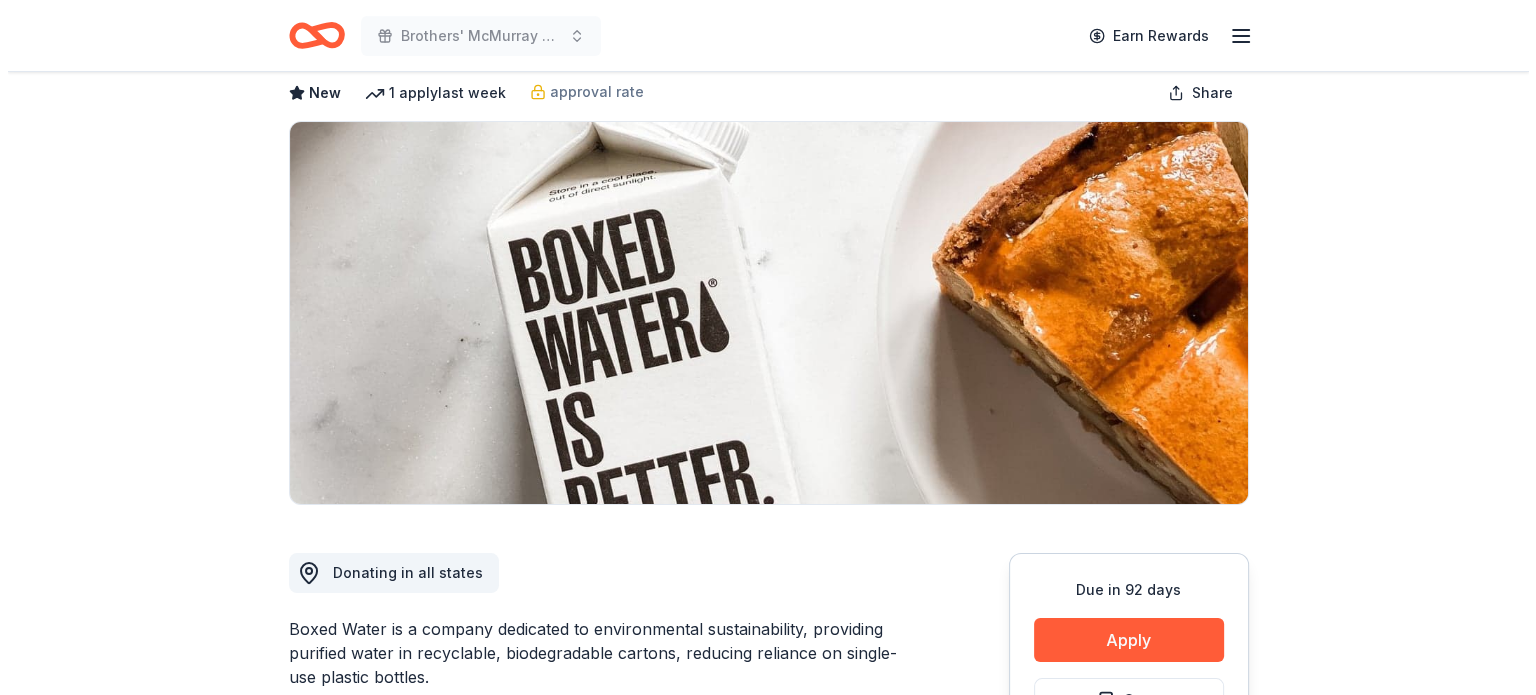 scroll, scrollTop: 100, scrollLeft: 0, axis: vertical 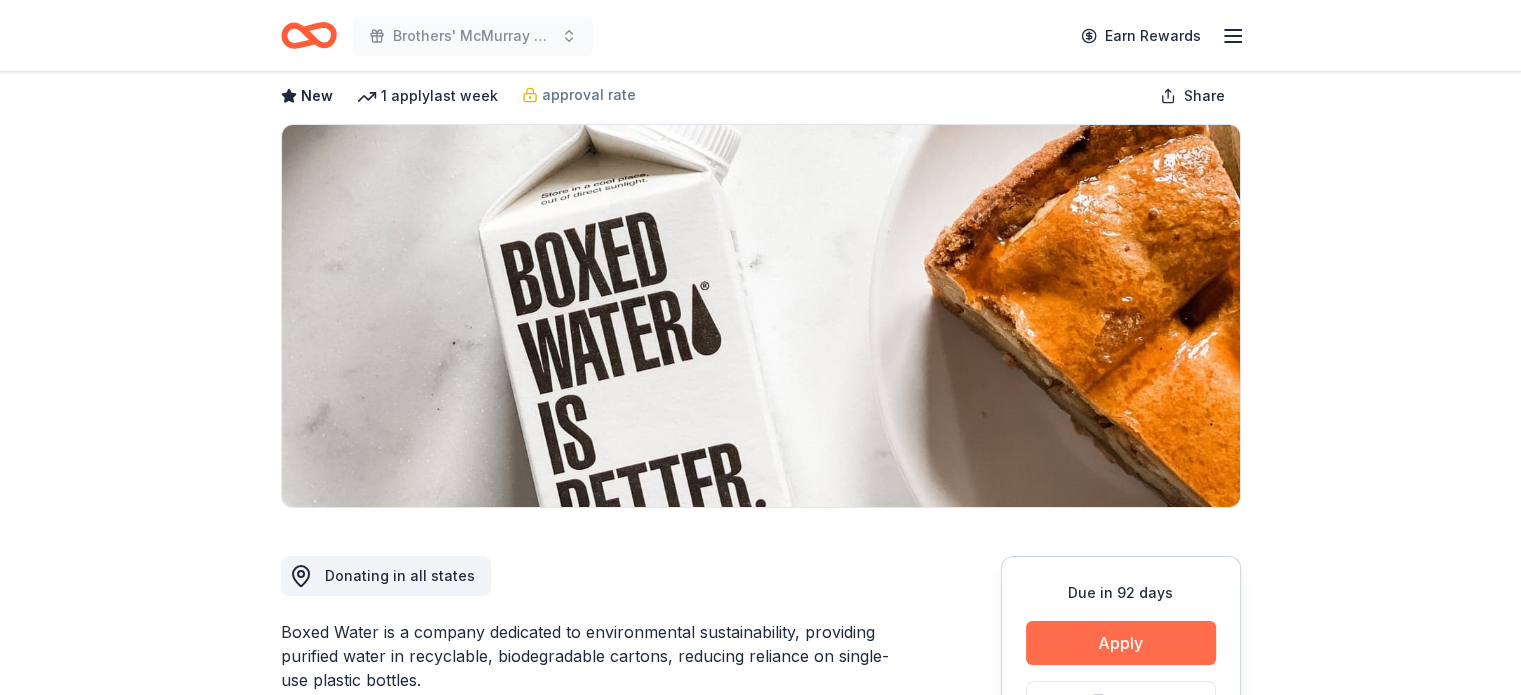 click on "Apply" at bounding box center (1121, 643) 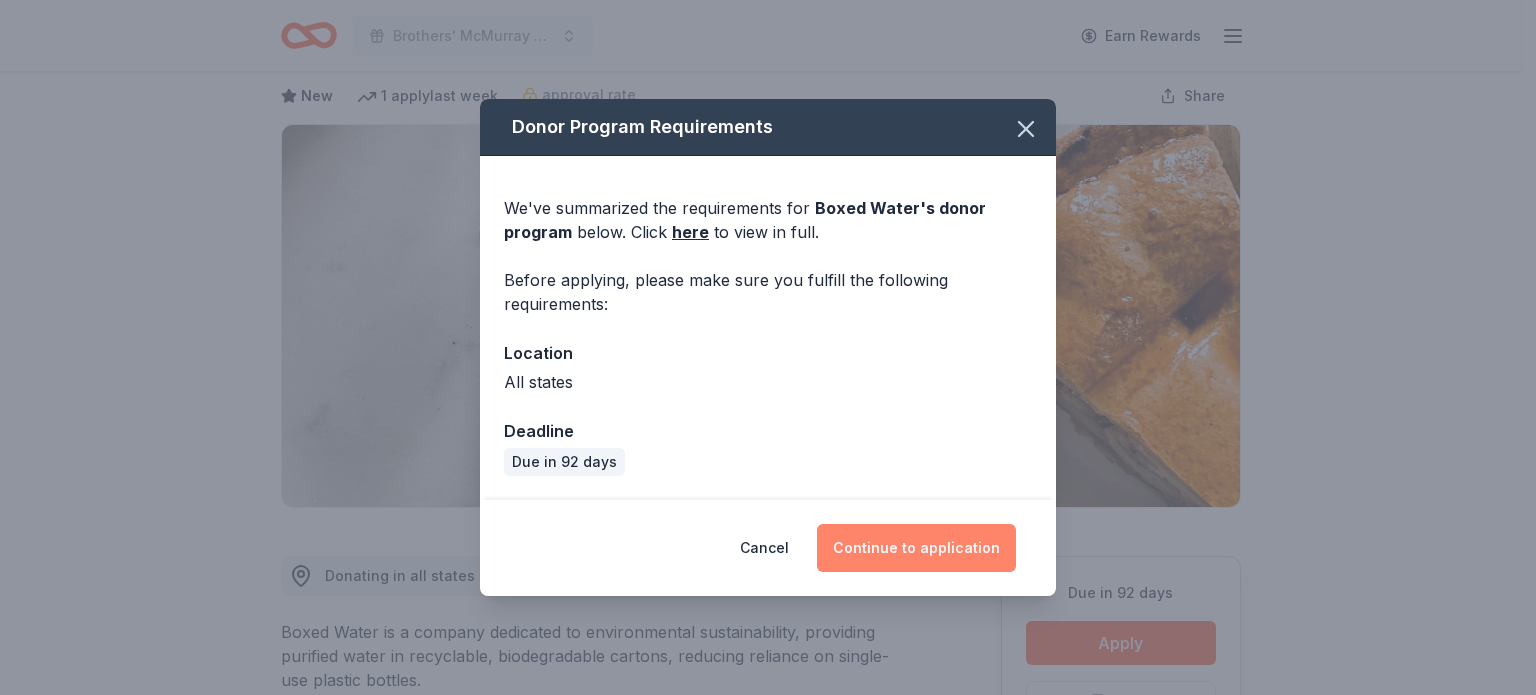 click on "Continue to application" at bounding box center (916, 548) 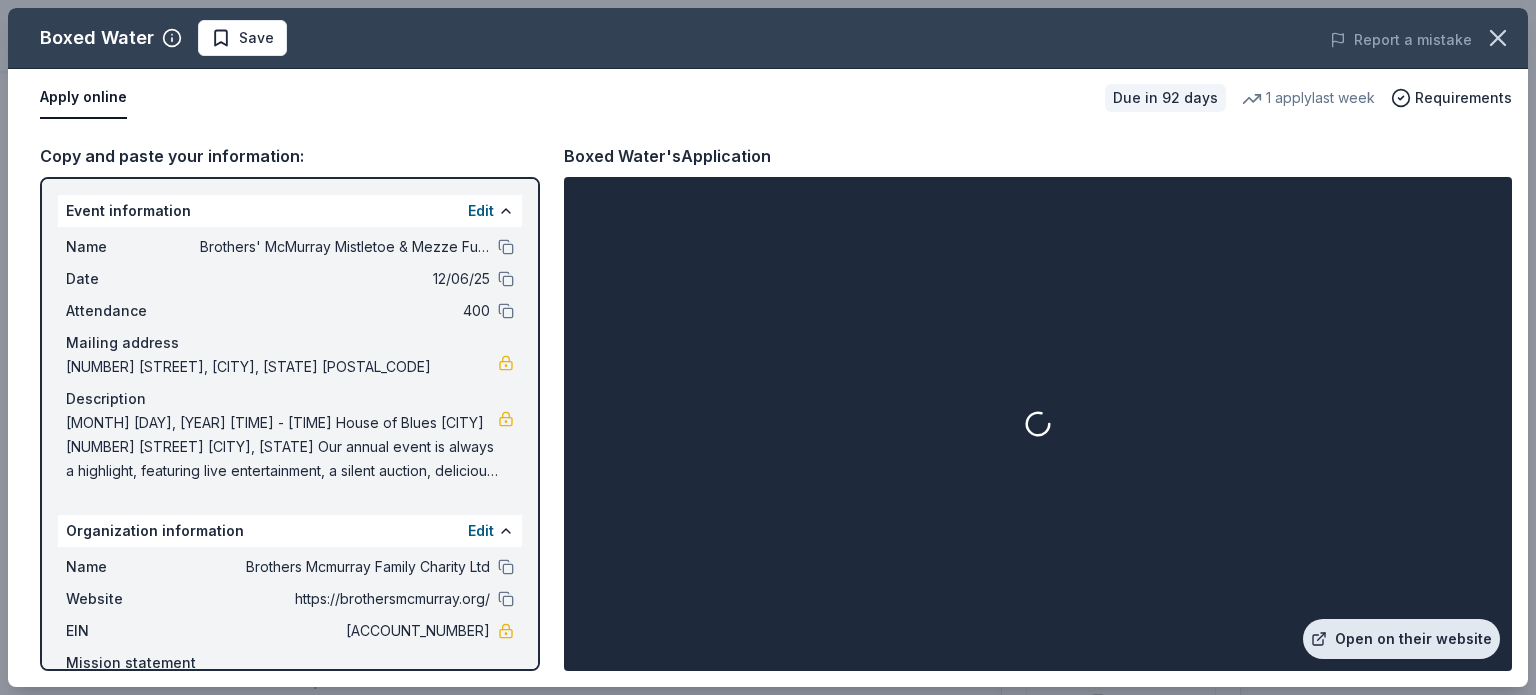 click on "Open on their website" at bounding box center (1401, 639) 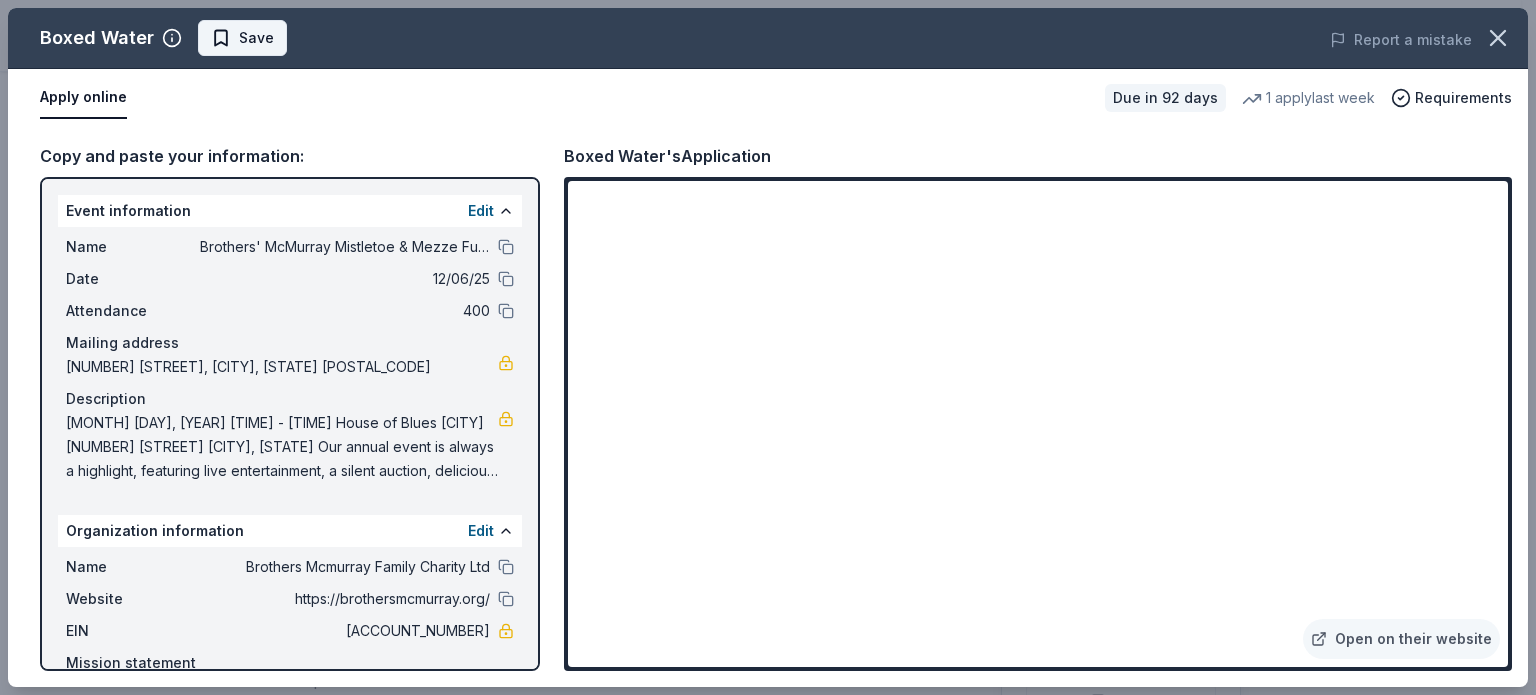 click on "Save" at bounding box center (256, 38) 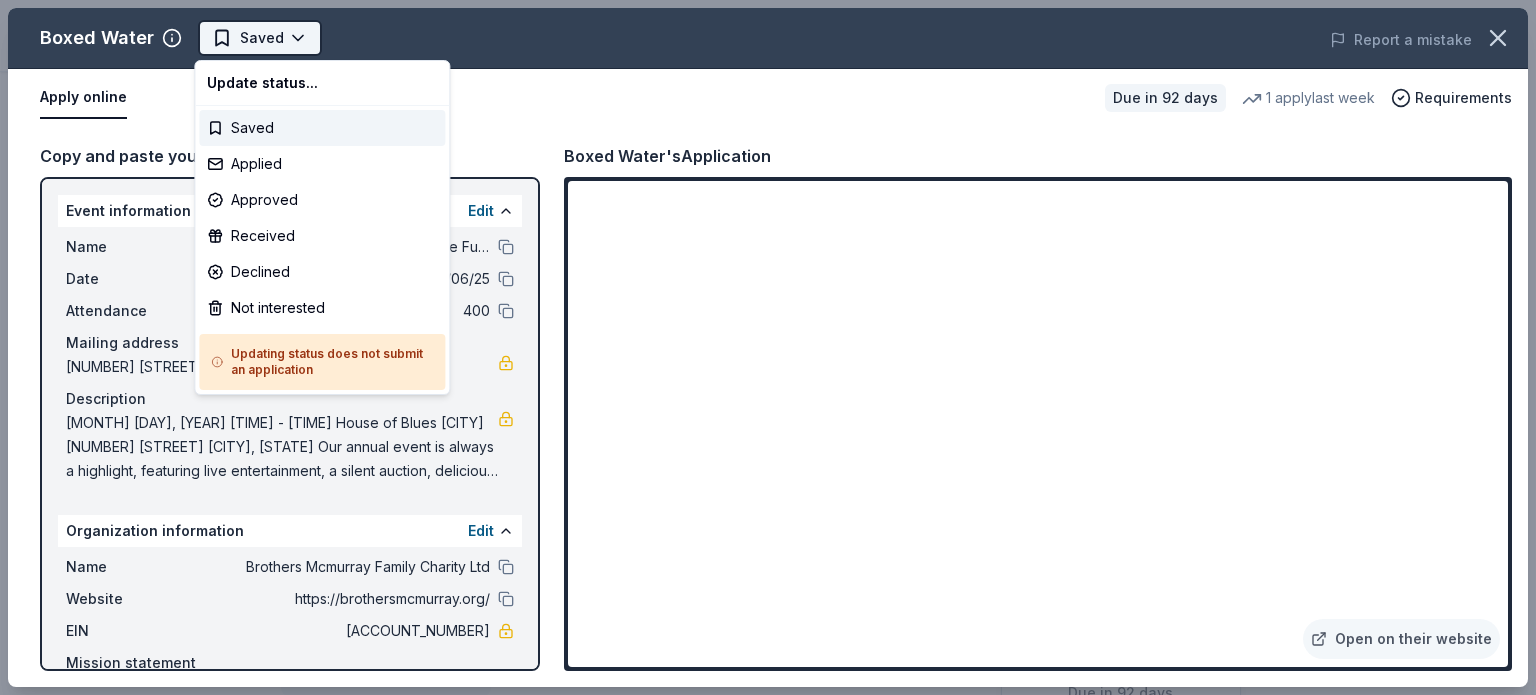 click on "Brothers' McMurray Mistletoe & Mezze Fundraiser Saved Apply Due in 92 days Share Boxed Water New 1   apply  last week approval rate Share Donating in all states Boxed Water is a company dedicated to environmental sustainability, providing purified water in recyclable, biodegradable cartons, reducing reliance on single-use plastic bottles. What they donate Water, monetary Beverages Donation is small & easy to send to guests Who they donate to Boxed Water  hasn ' t listed any preferences or eligibility criteria. approval rate 20 % approved 30 % declined 50 % no response Upgrade to Pro to view approval rates and average donation values Due in 92 days Apply Saved ⚡️ Quick application Usually responds in  over a month Updated  about 2 months  ago Report a mistake New Be the first to review this company! Leave a review Similar donors Top rated 2   applies  last week 32 days left Online app Wegmans 5.0 Food, gift card(s) Local 32 days left Online app Milo's New Local 92 days left Online app Zeke's Coffee New New" at bounding box center (768, 347) 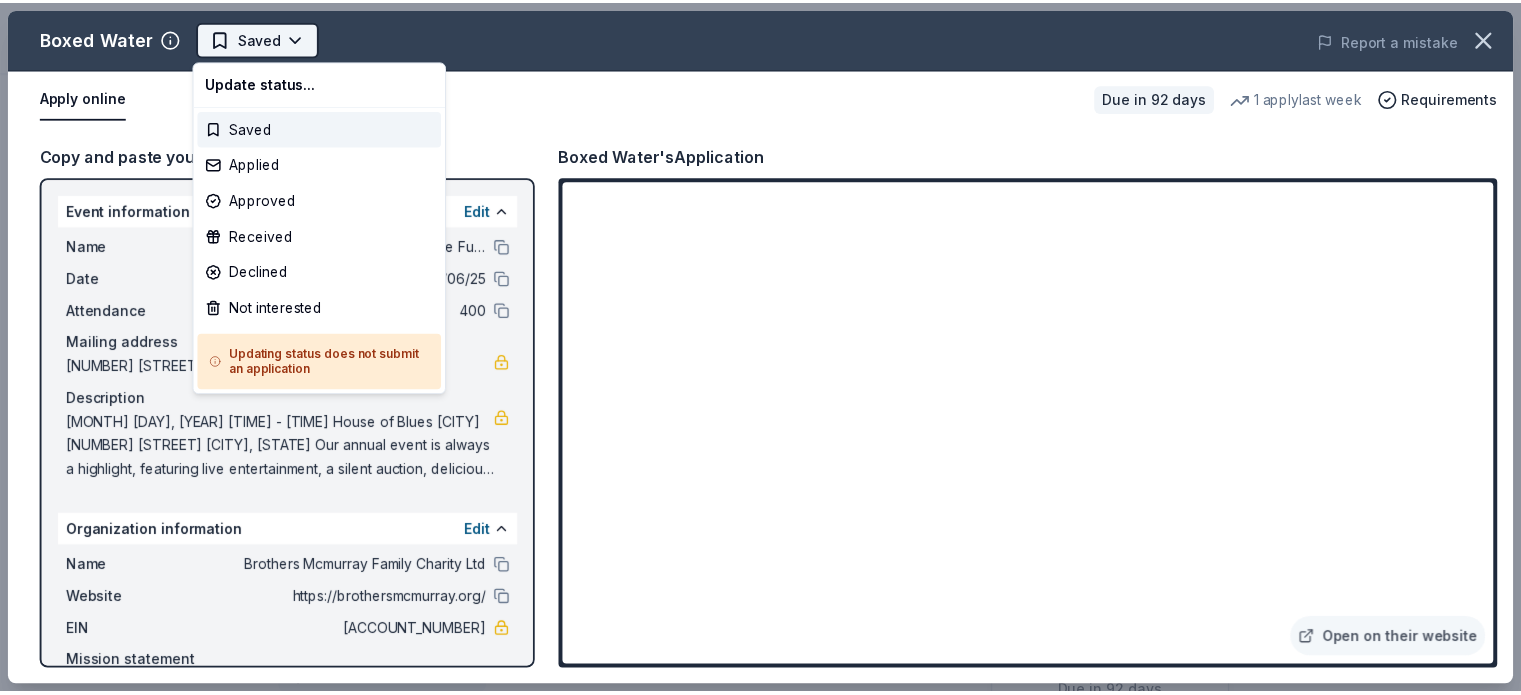 scroll, scrollTop: 0, scrollLeft: 0, axis: both 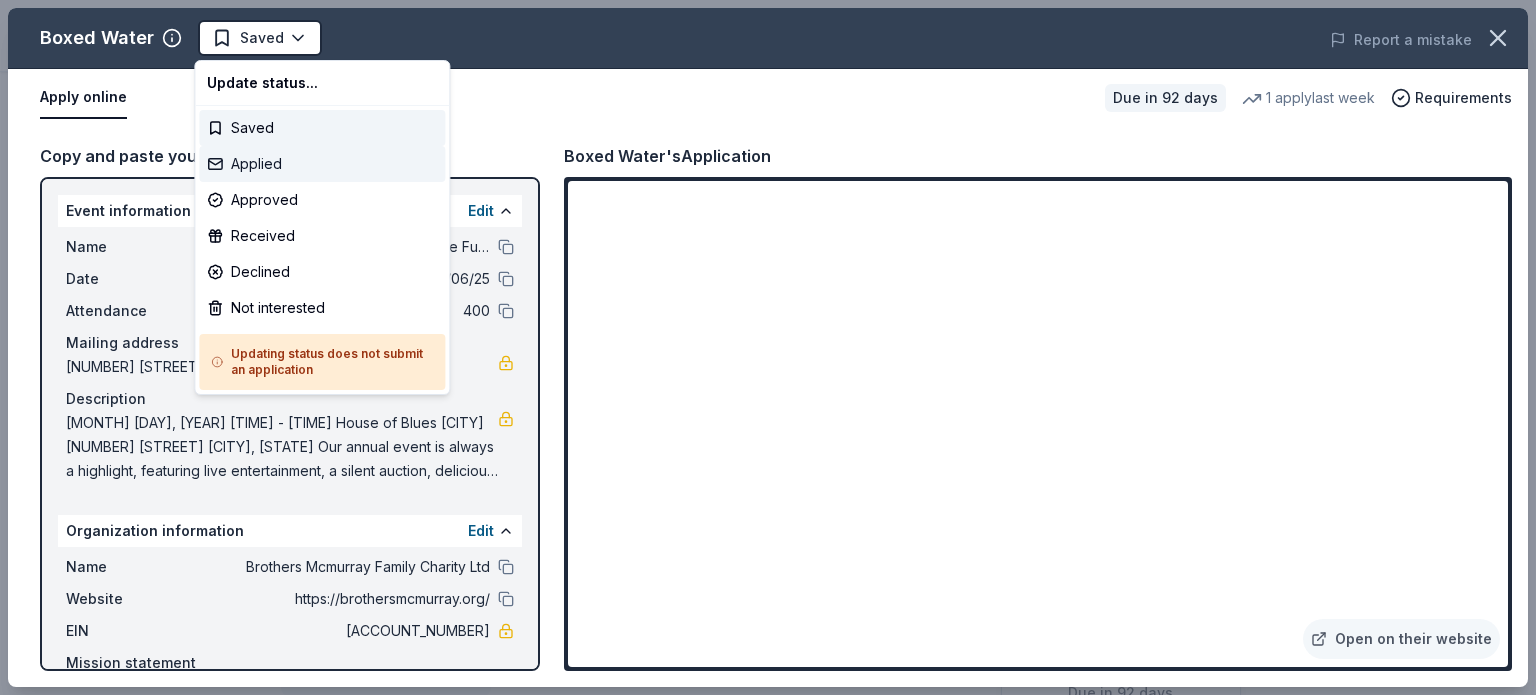 click on "Applied" at bounding box center (322, 164) 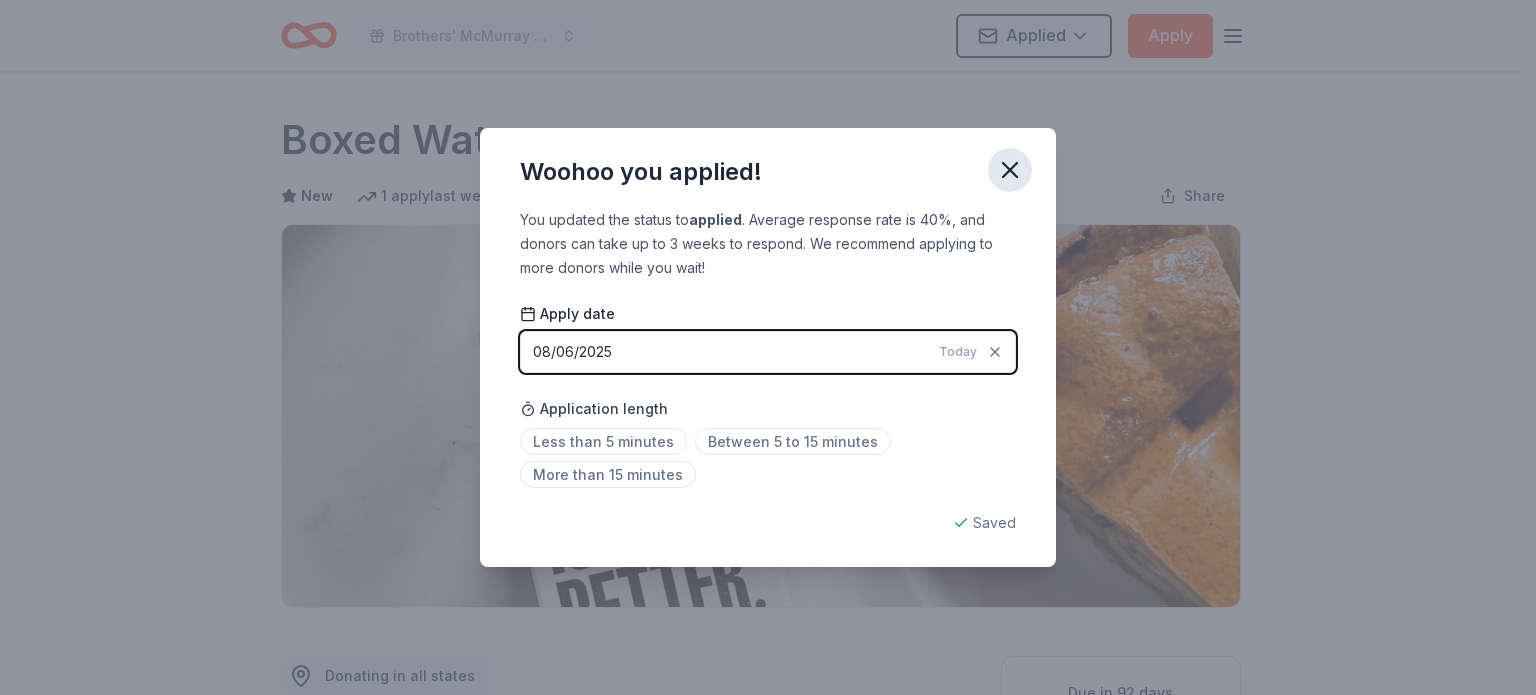 click 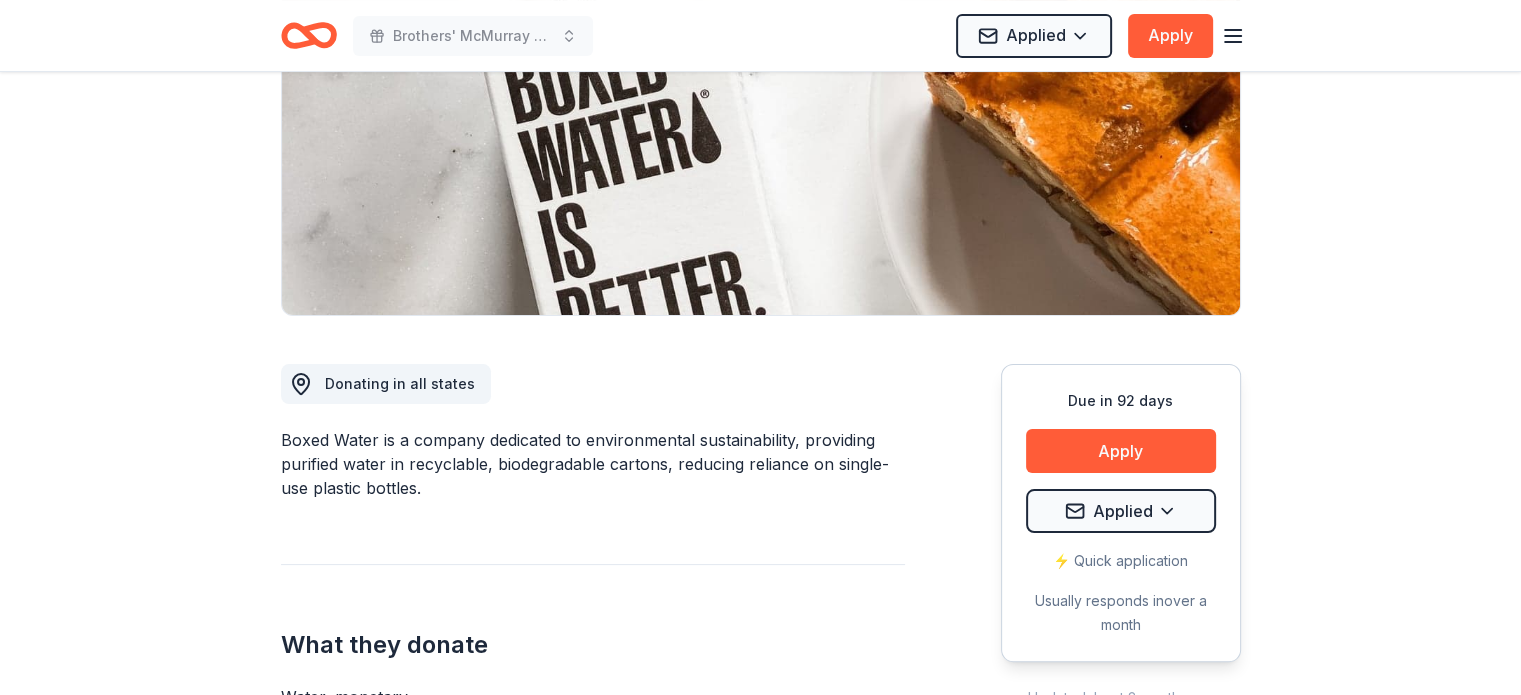 scroll, scrollTop: 0, scrollLeft: 0, axis: both 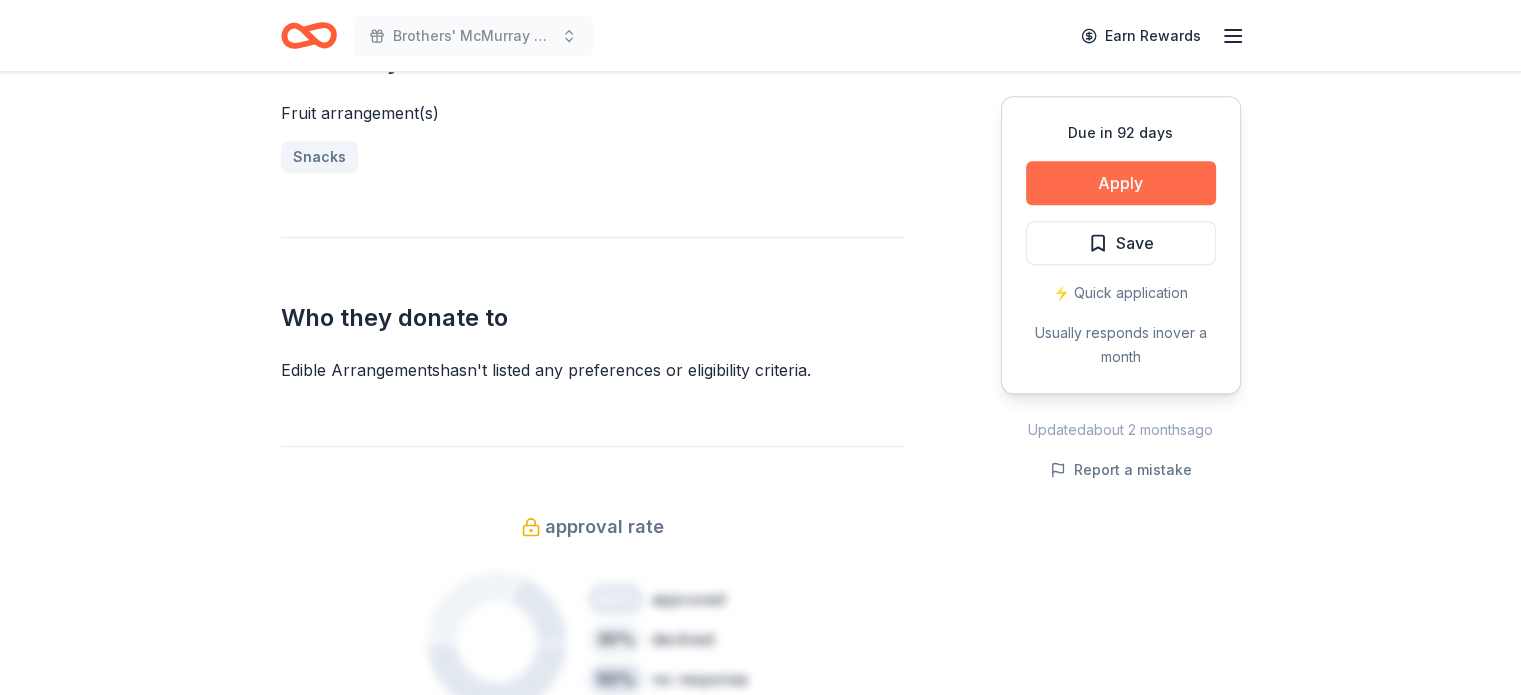 click on "Apply" at bounding box center (1121, 183) 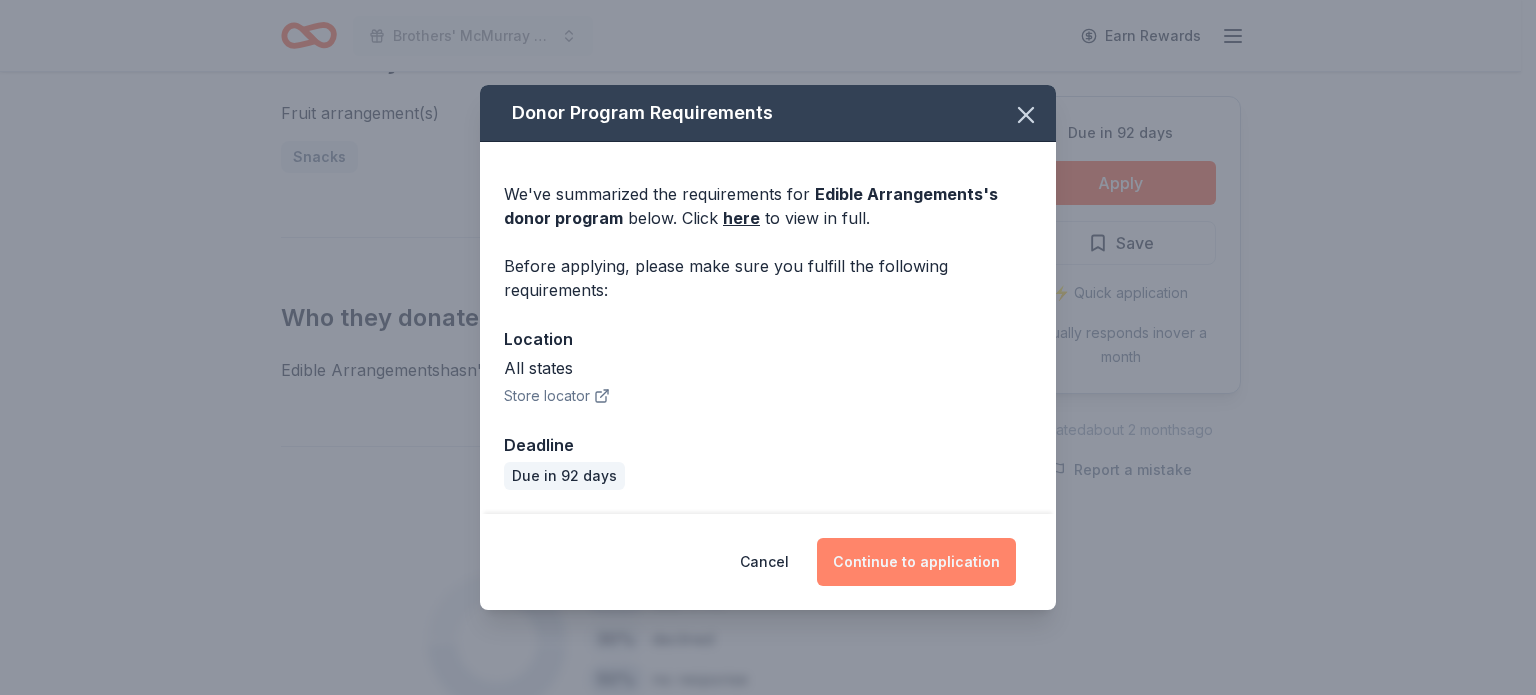 click on "Continue to application" at bounding box center (916, 562) 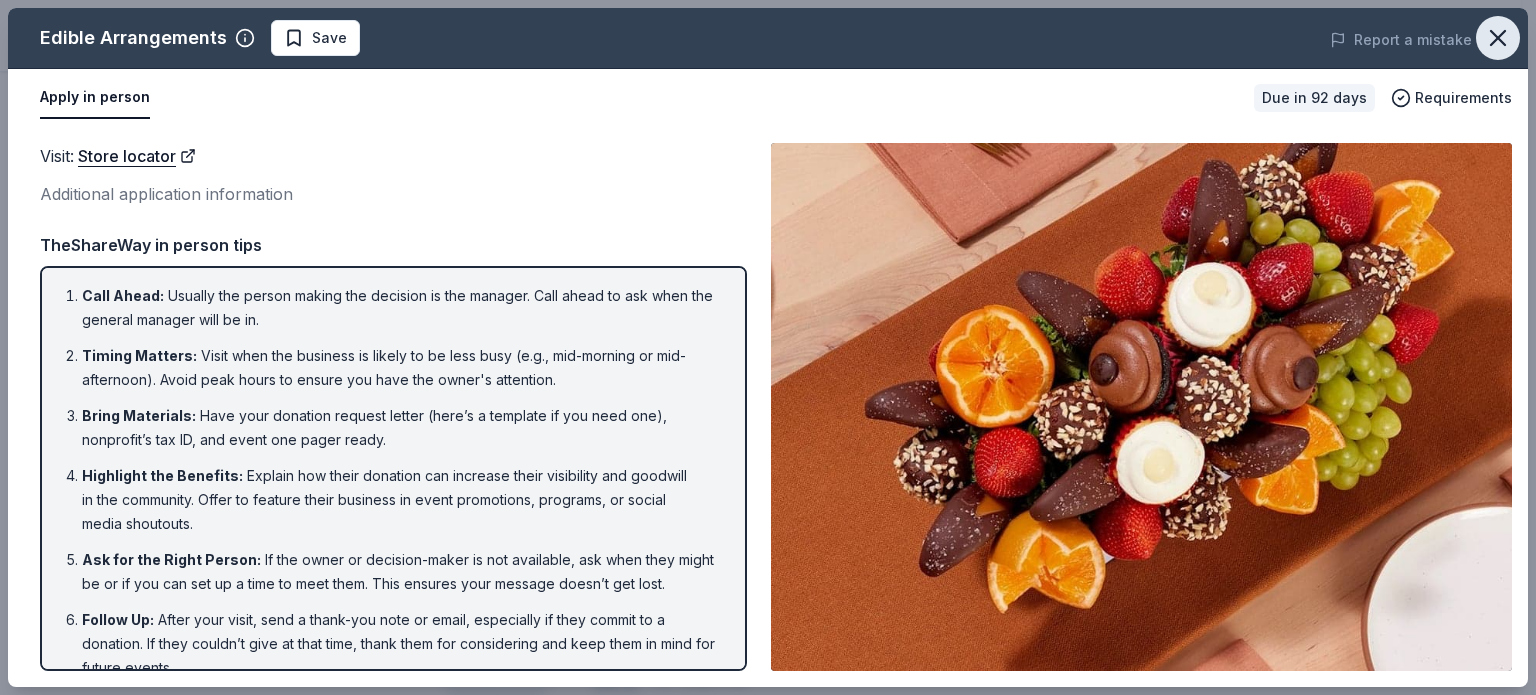 click 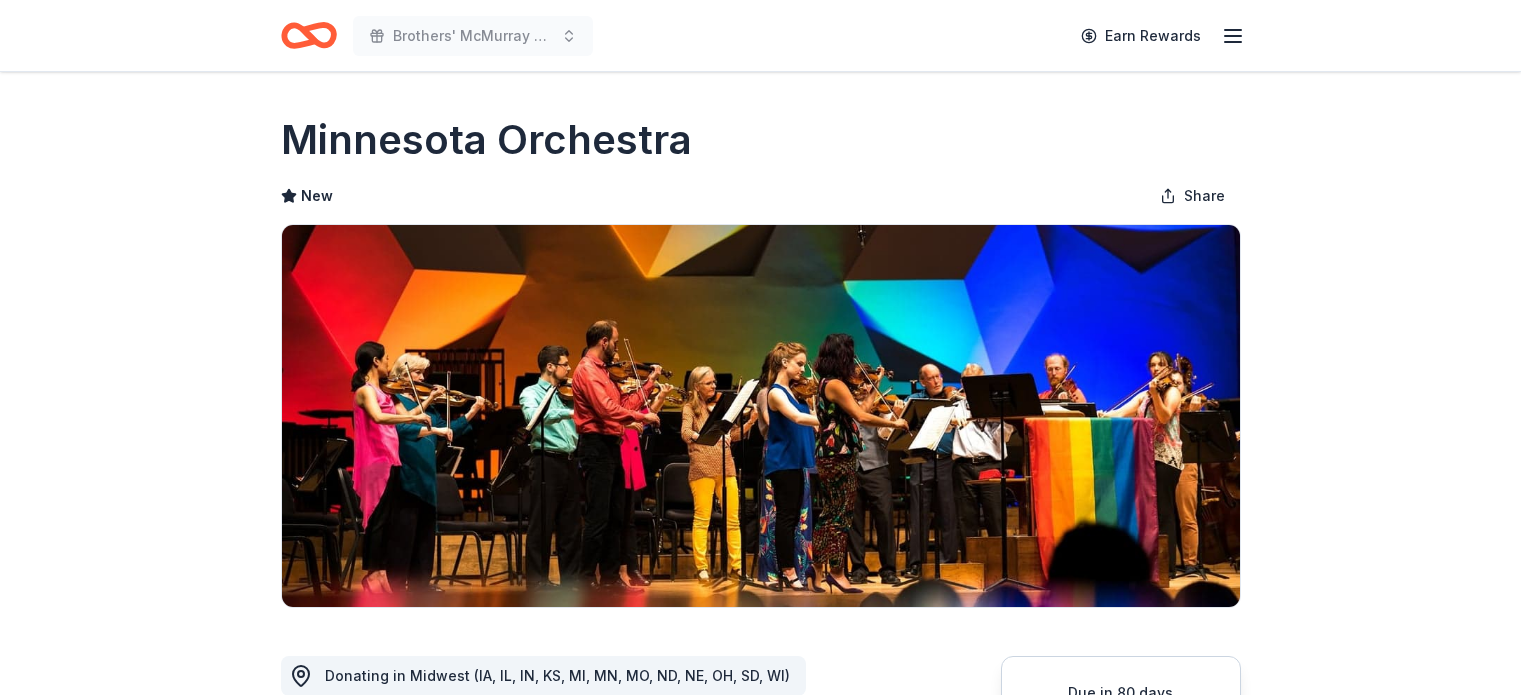 scroll, scrollTop: 0, scrollLeft: 0, axis: both 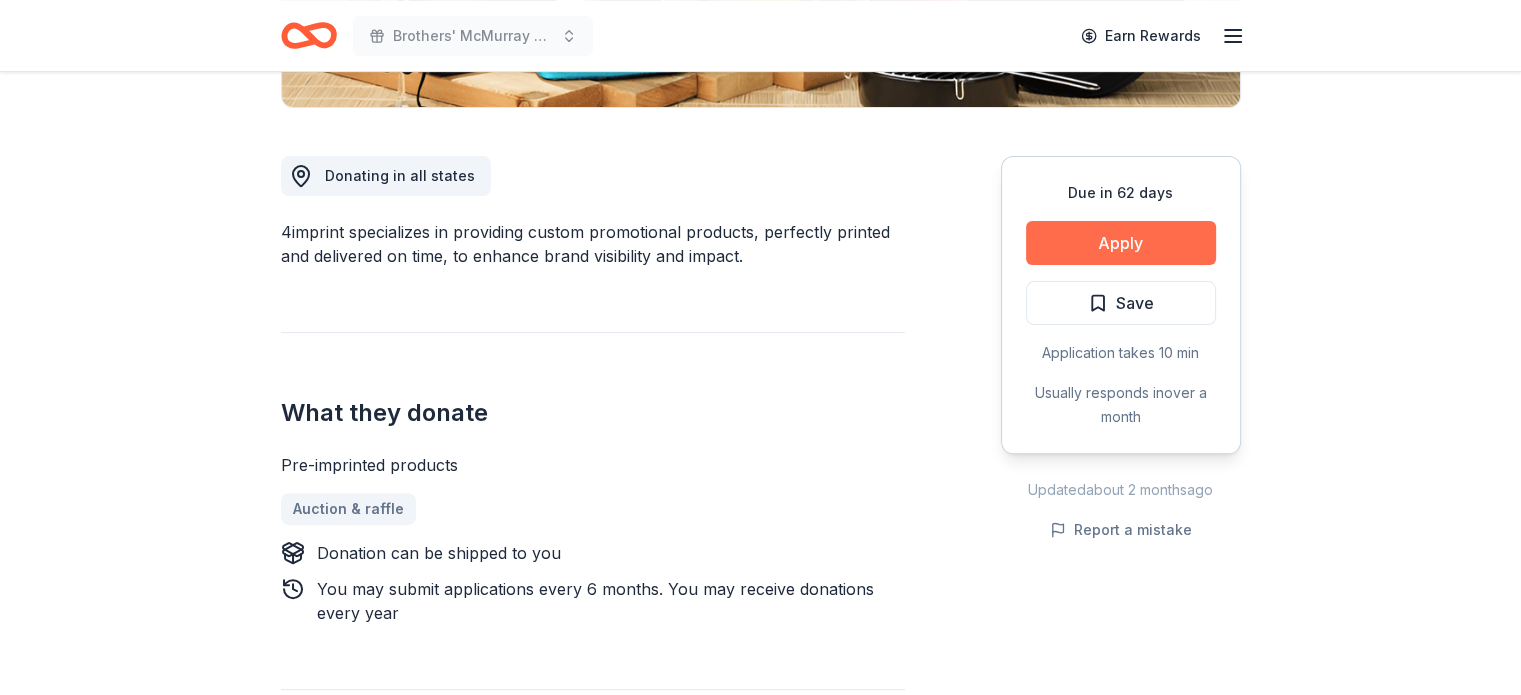 click on "Apply" at bounding box center (1121, 243) 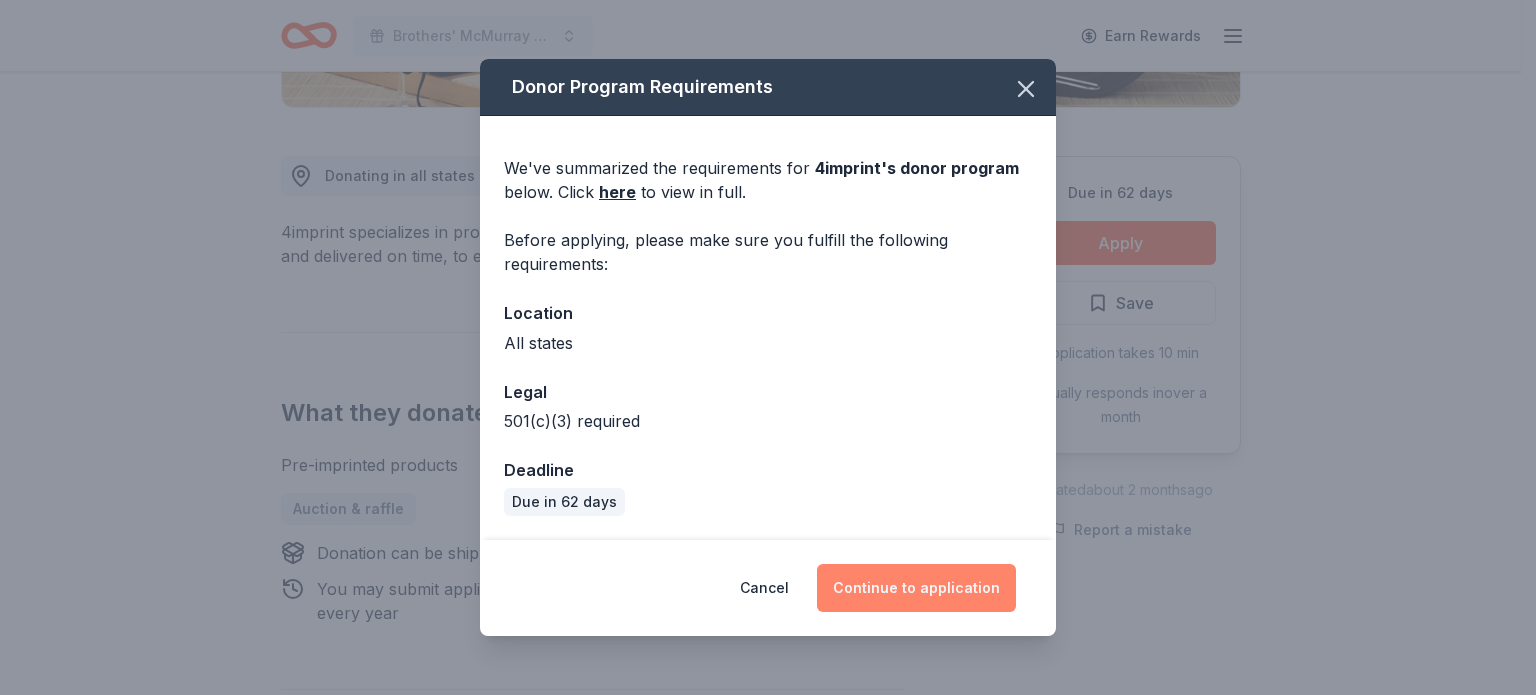 click on "Continue to application" at bounding box center [916, 588] 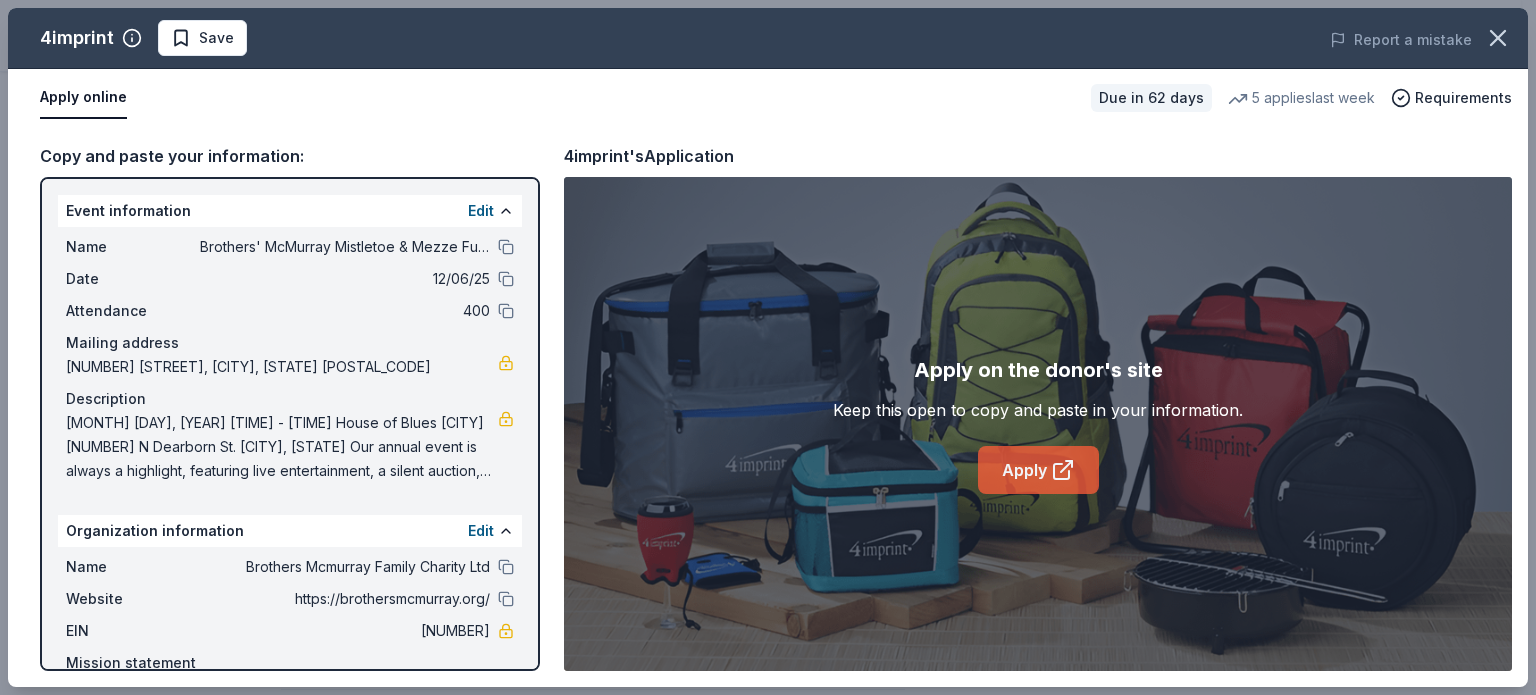 click on "Apply" at bounding box center [1038, 470] 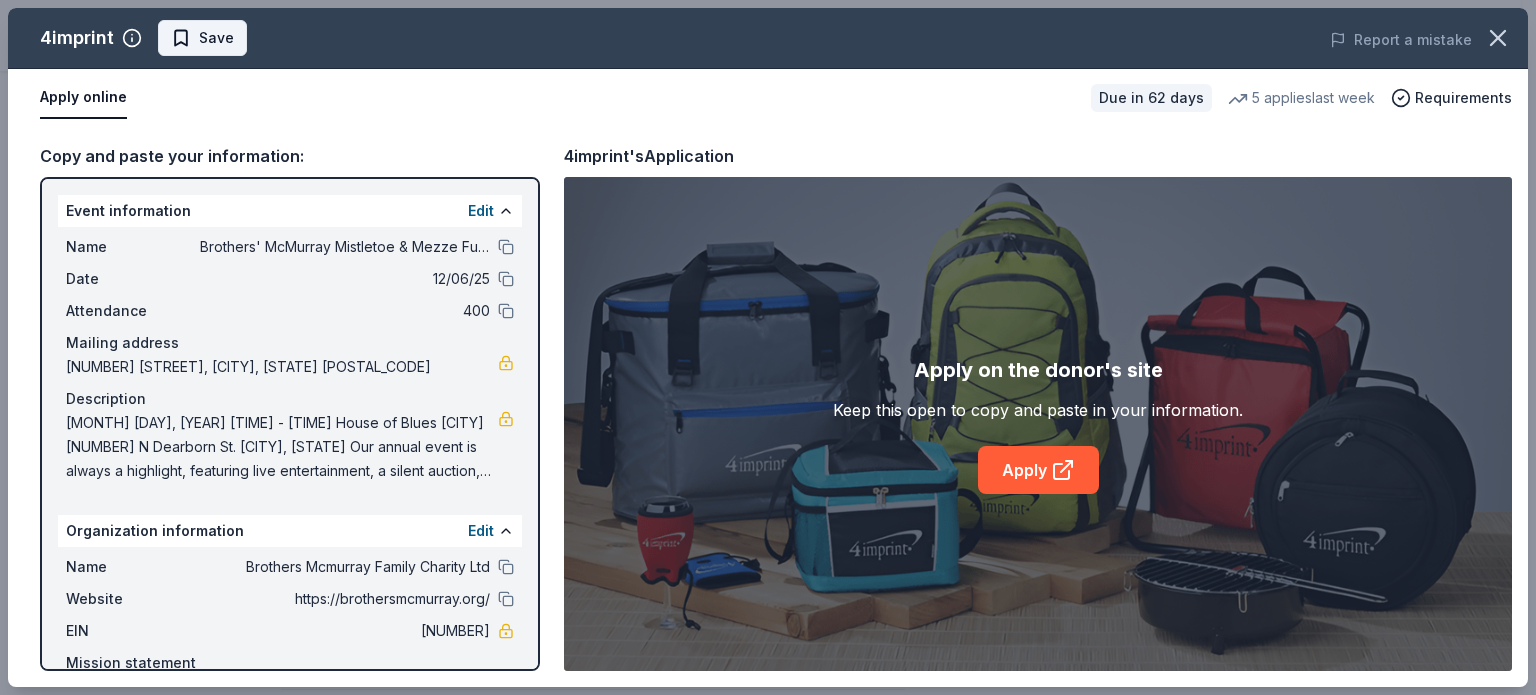 click on "Save" at bounding box center [216, 38] 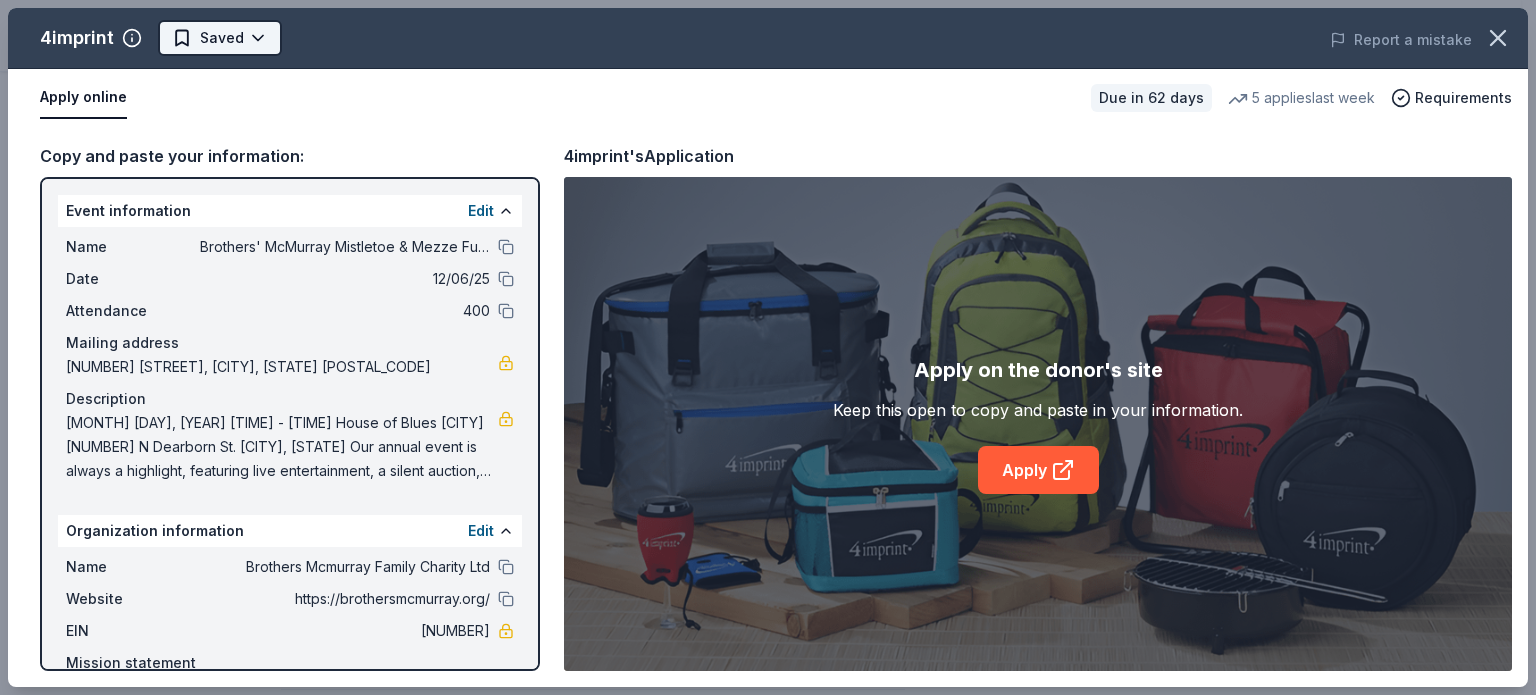 click on "Brothers' McMurray Mistletoe & Mezze Fundraiser Earn Rewards Due in 62 days Share 4imprint New • 1  reviews 5   applies  last week approval rate donation value Share Donating in all states 4imprint specializes in providing custom promotional products, perfectly printed and delivered on time, to enhance brand visibility and impact. What they donate Pre-imprinted products Auction & raffle Donation can be shipped to you You may submit applications every   6 months .    You may receive donations every   year Who they donate to  Preferred 501(c)(3) required Due in 62 days Apply Saved Application takes 10 min Usually responds in  over a month Updated  about 2 months  ago Report a mistake approval rate 20 % approved 30 % declined 50 % no response donation value (average) 20% 70% 0% 10% $xx - $xx $xx - $xx $xx - $xx $xx - $xx Upgrade to Pro to view approval rates and average donation values New • 1  reviews JC YOUTH FOUNDATION  May 2025 • Approved Leave a review Similar donors Top rated Local 92 days left 5.0 5" at bounding box center (768, -153) 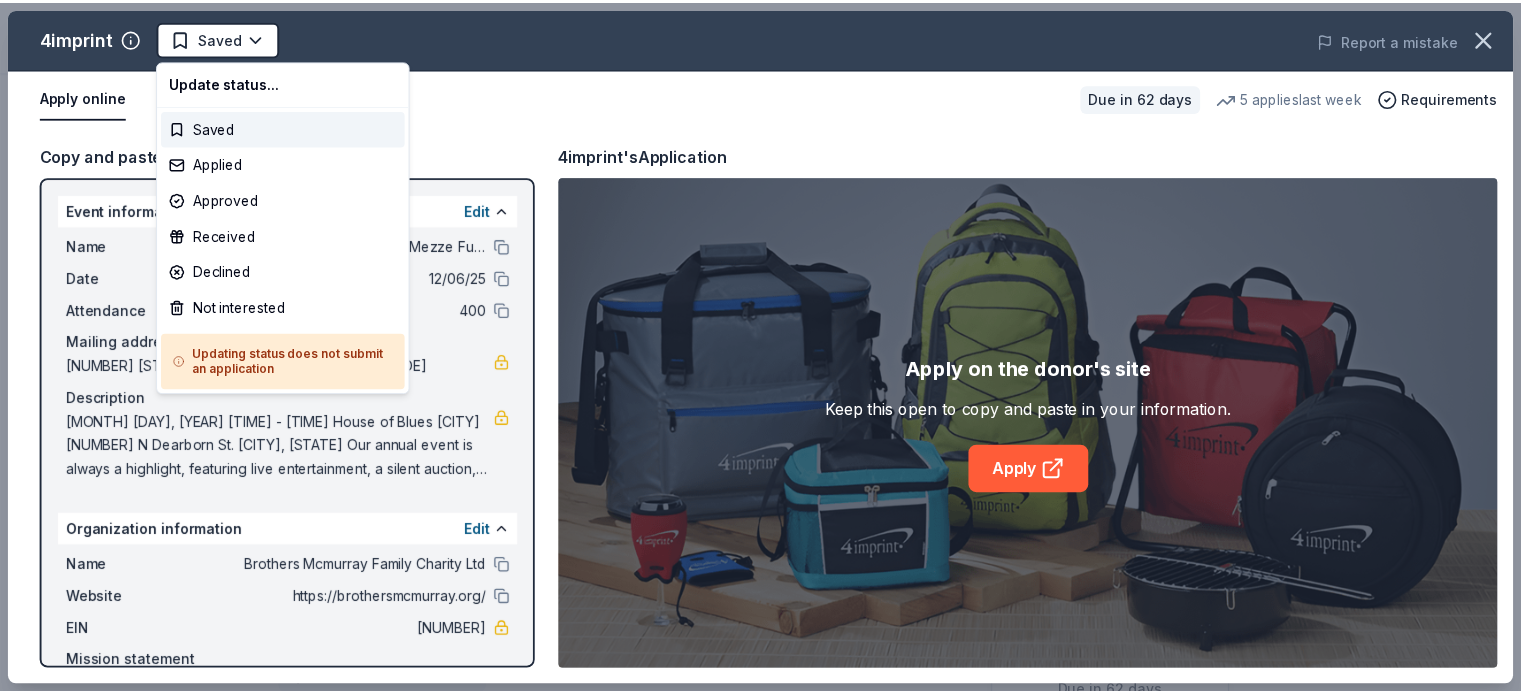 scroll, scrollTop: 0, scrollLeft: 0, axis: both 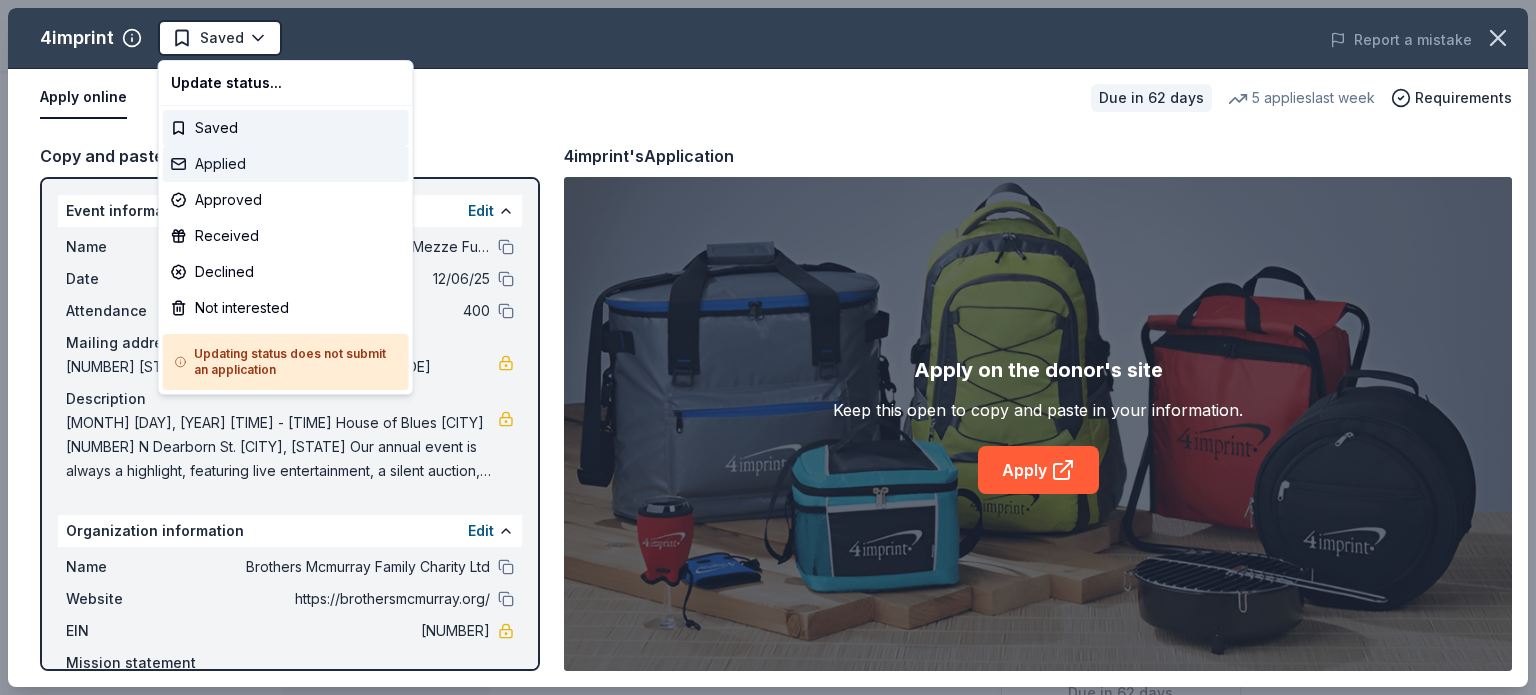 click on "Applied" at bounding box center (286, 164) 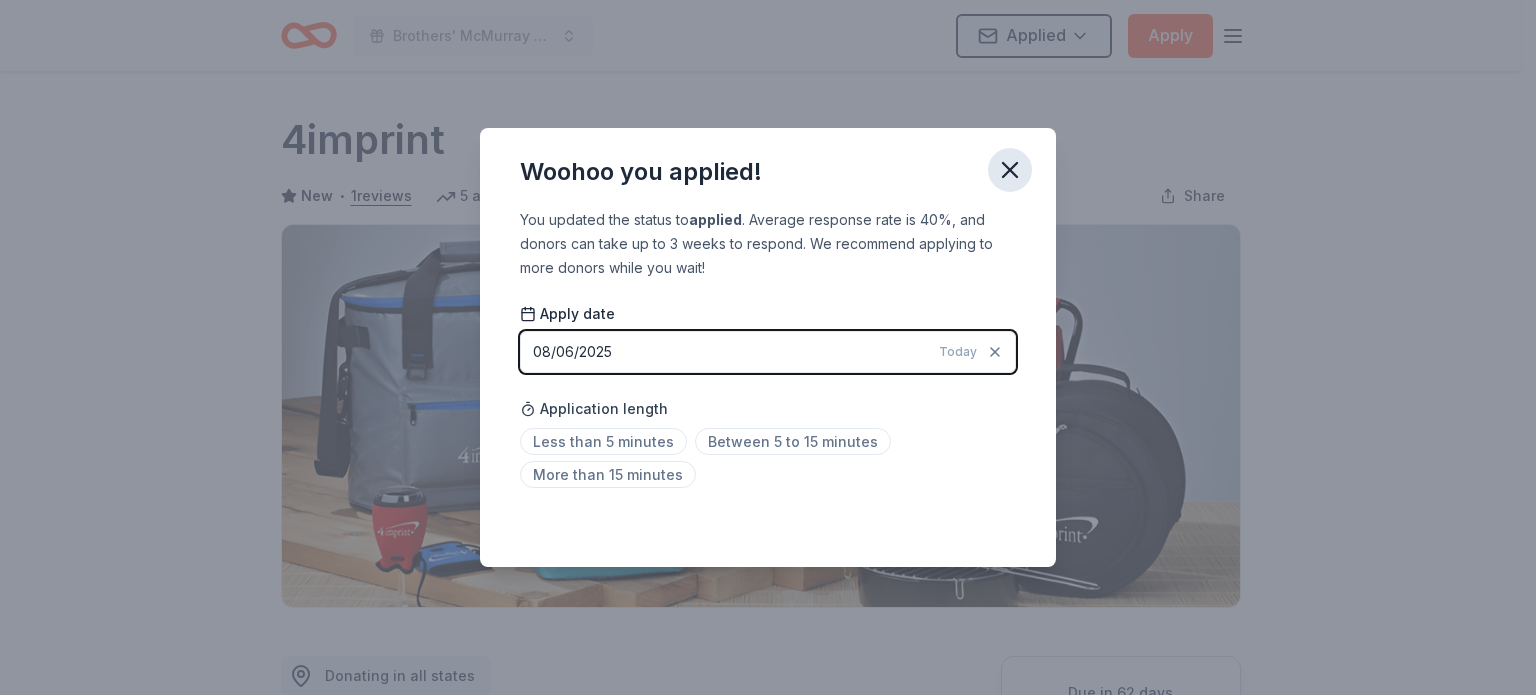 click 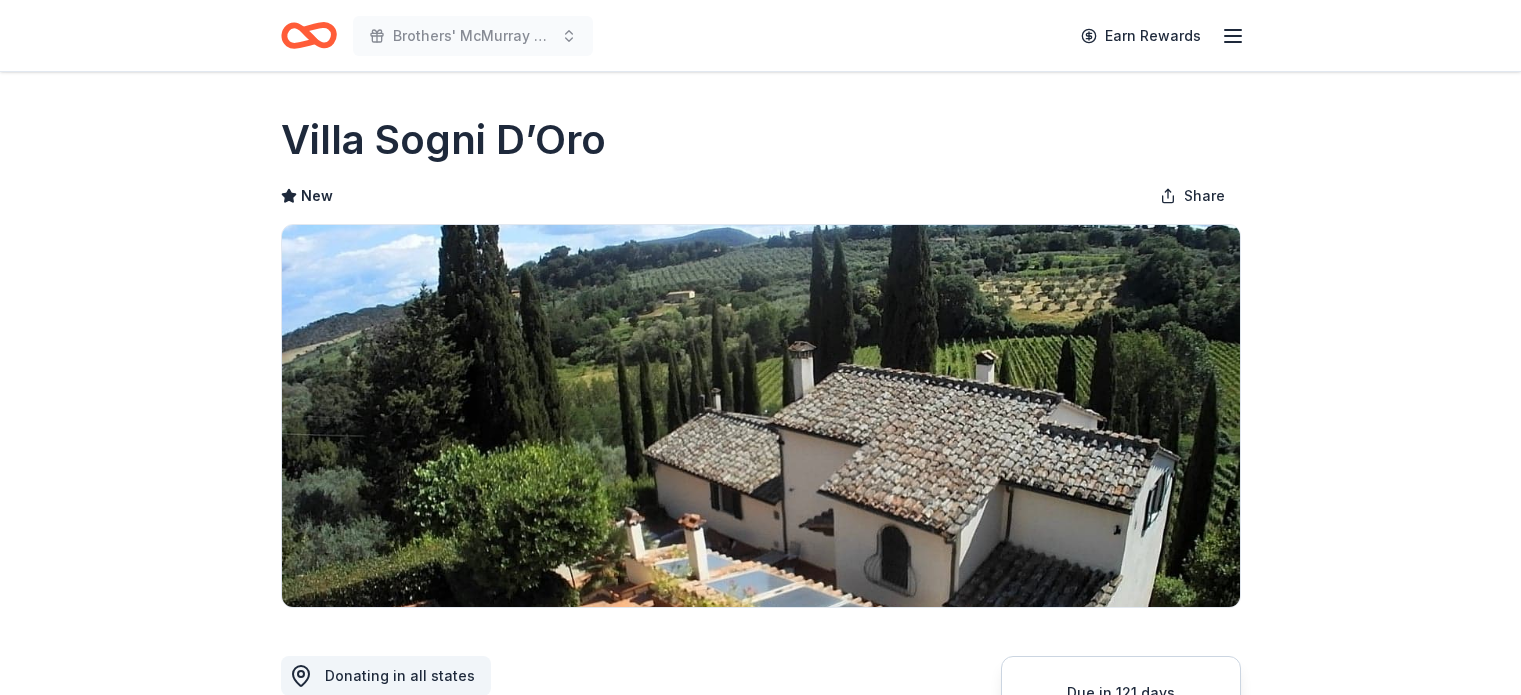 scroll, scrollTop: 0, scrollLeft: 0, axis: both 